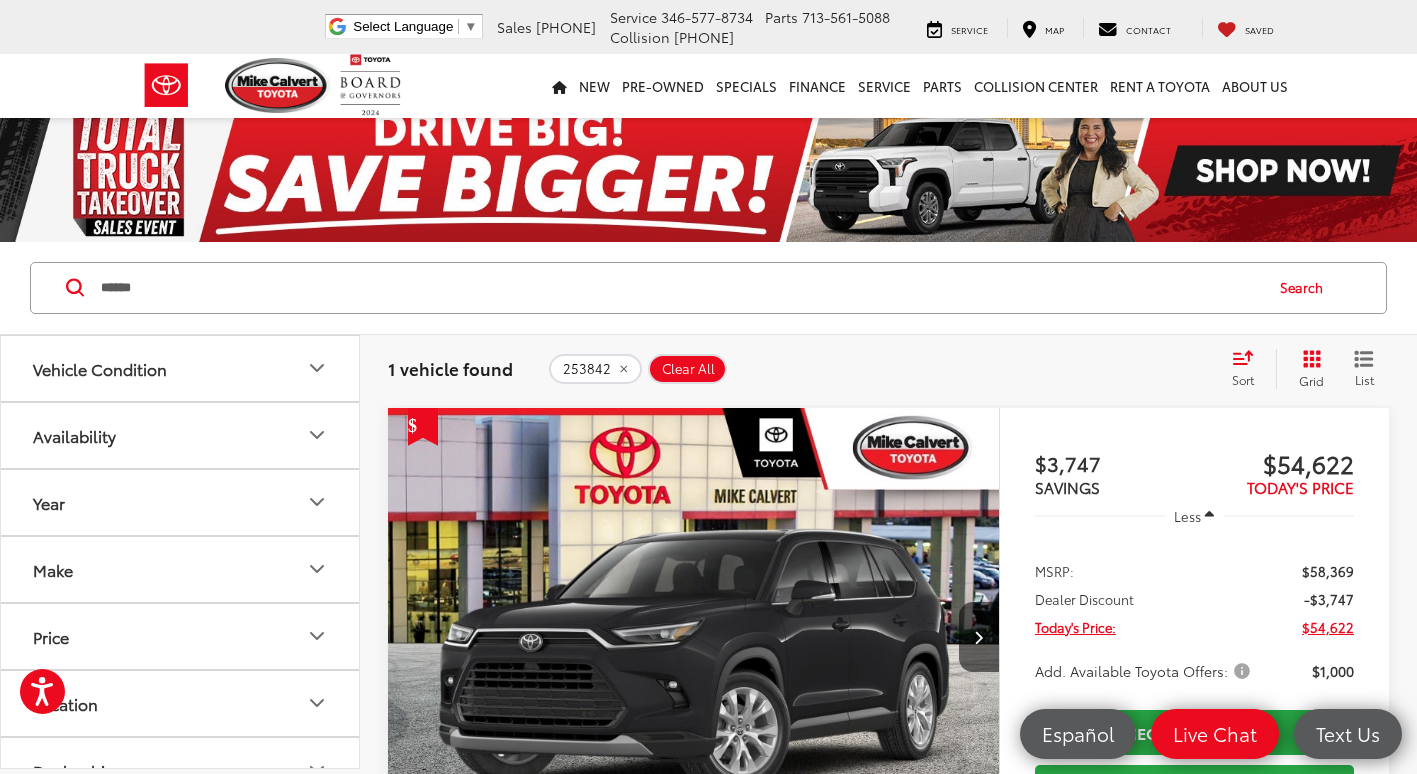 scroll, scrollTop: 0, scrollLeft: 0, axis: both 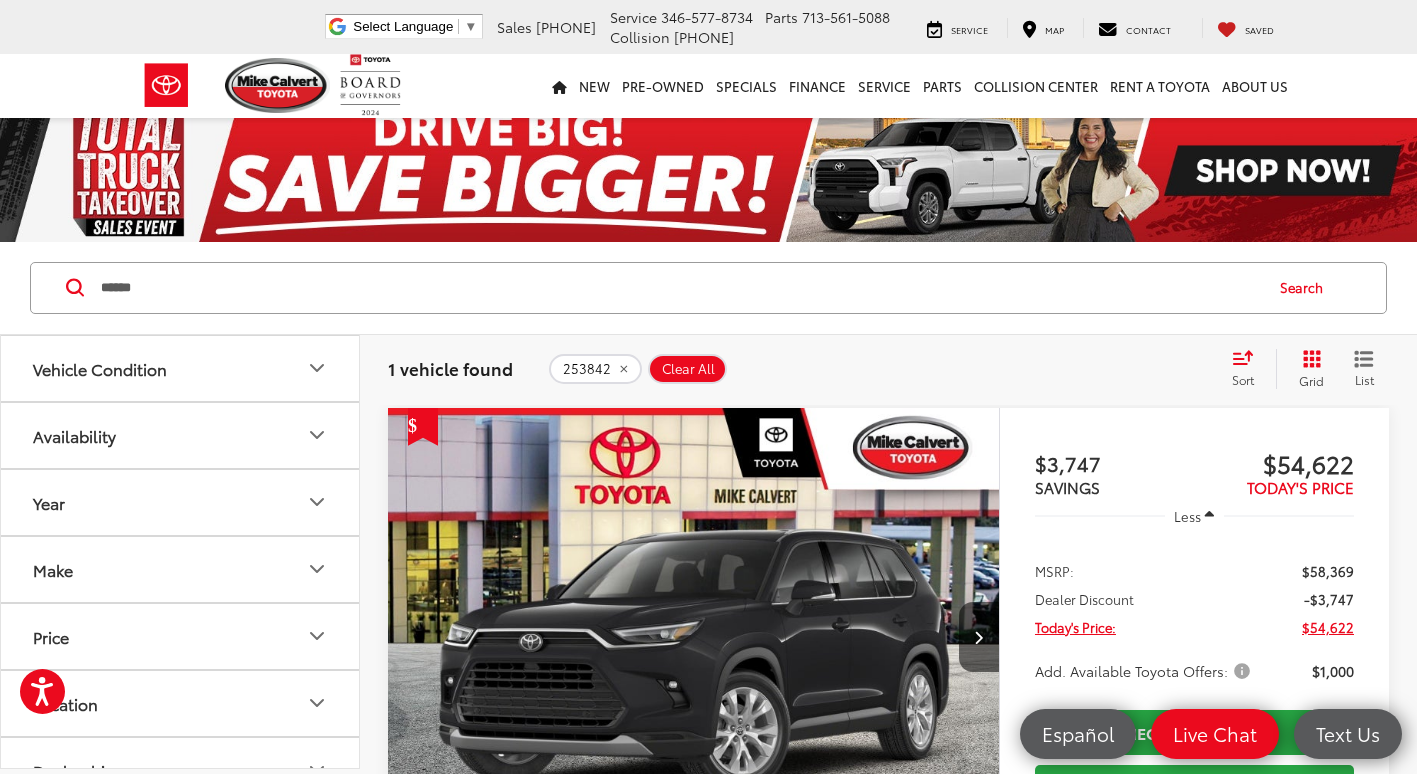 click on "****** ****** Search" at bounding box center [708, 288] 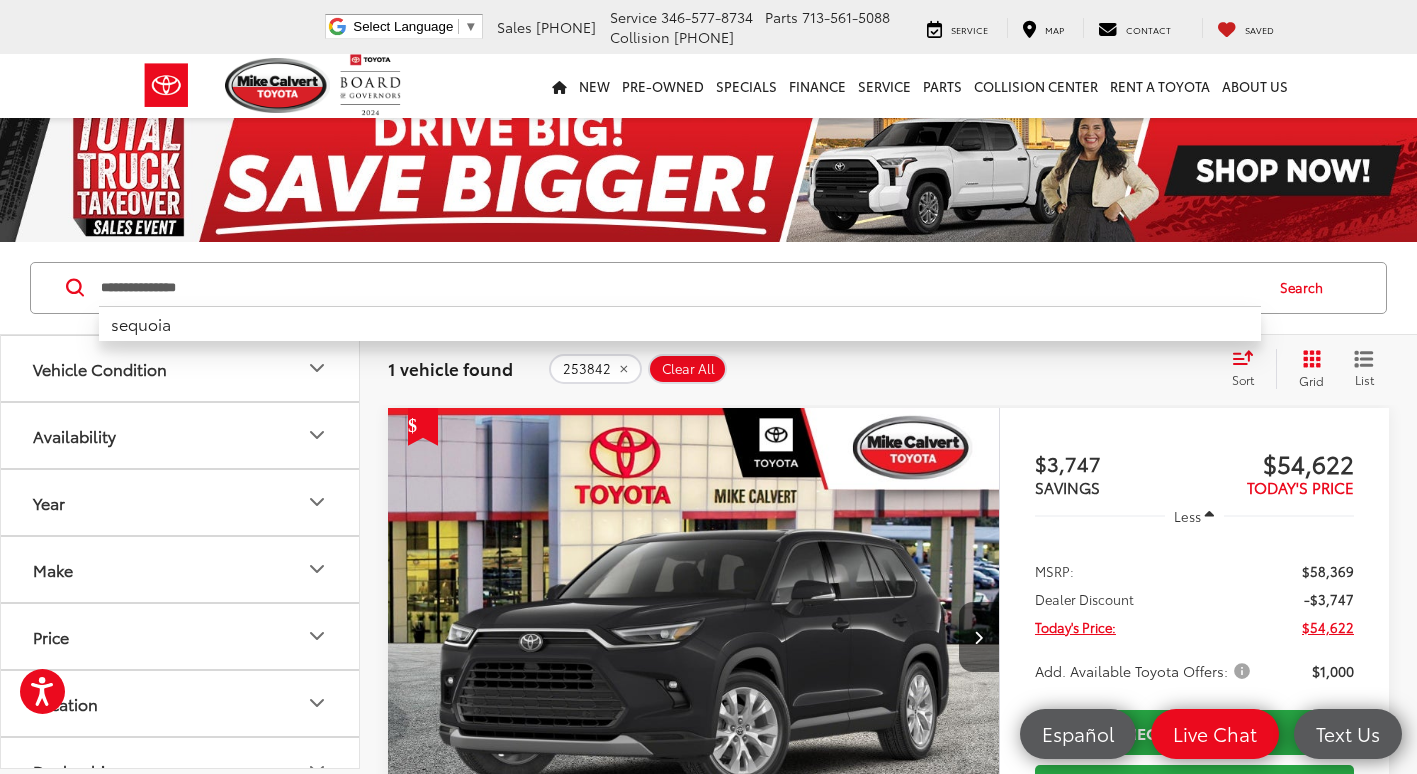 type on "**********" 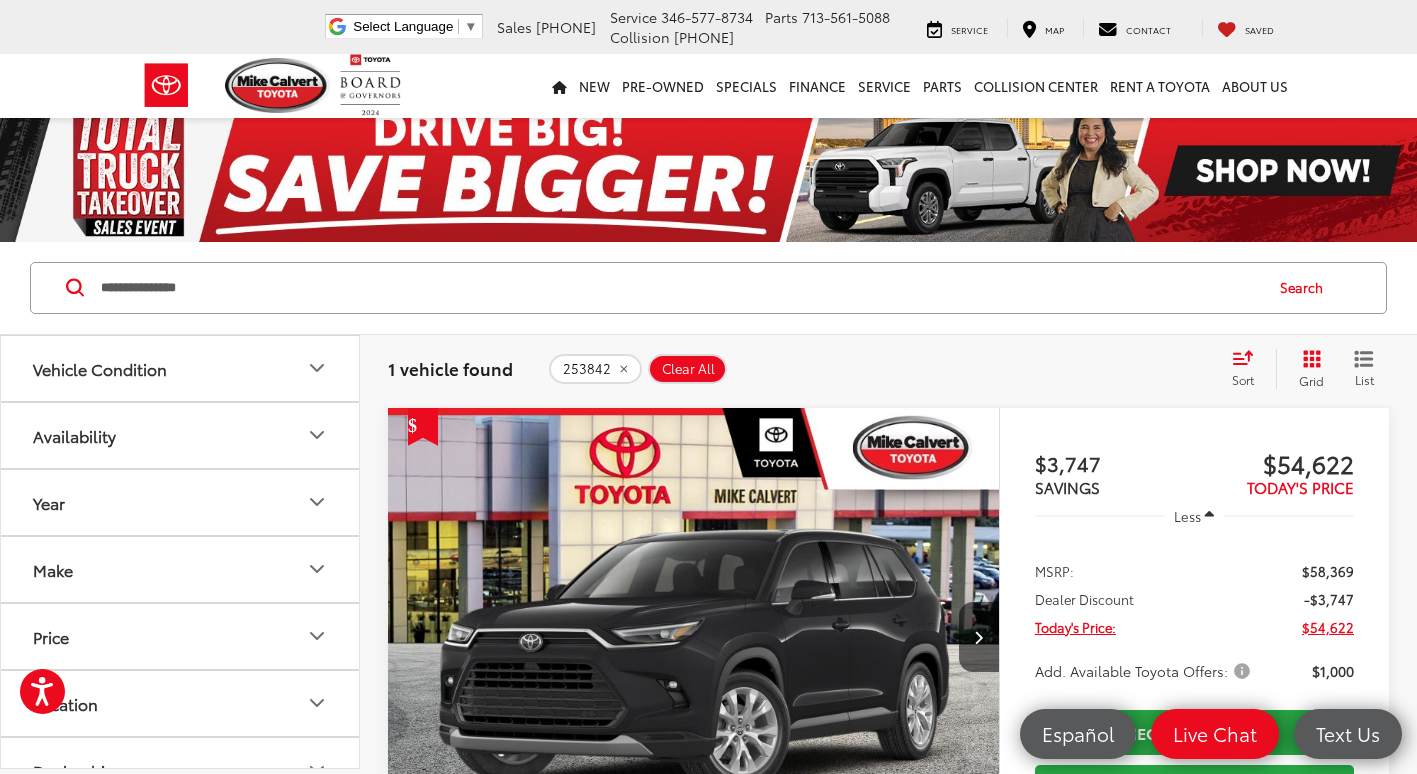 click on "Search" at bounding box center [1306, 288] 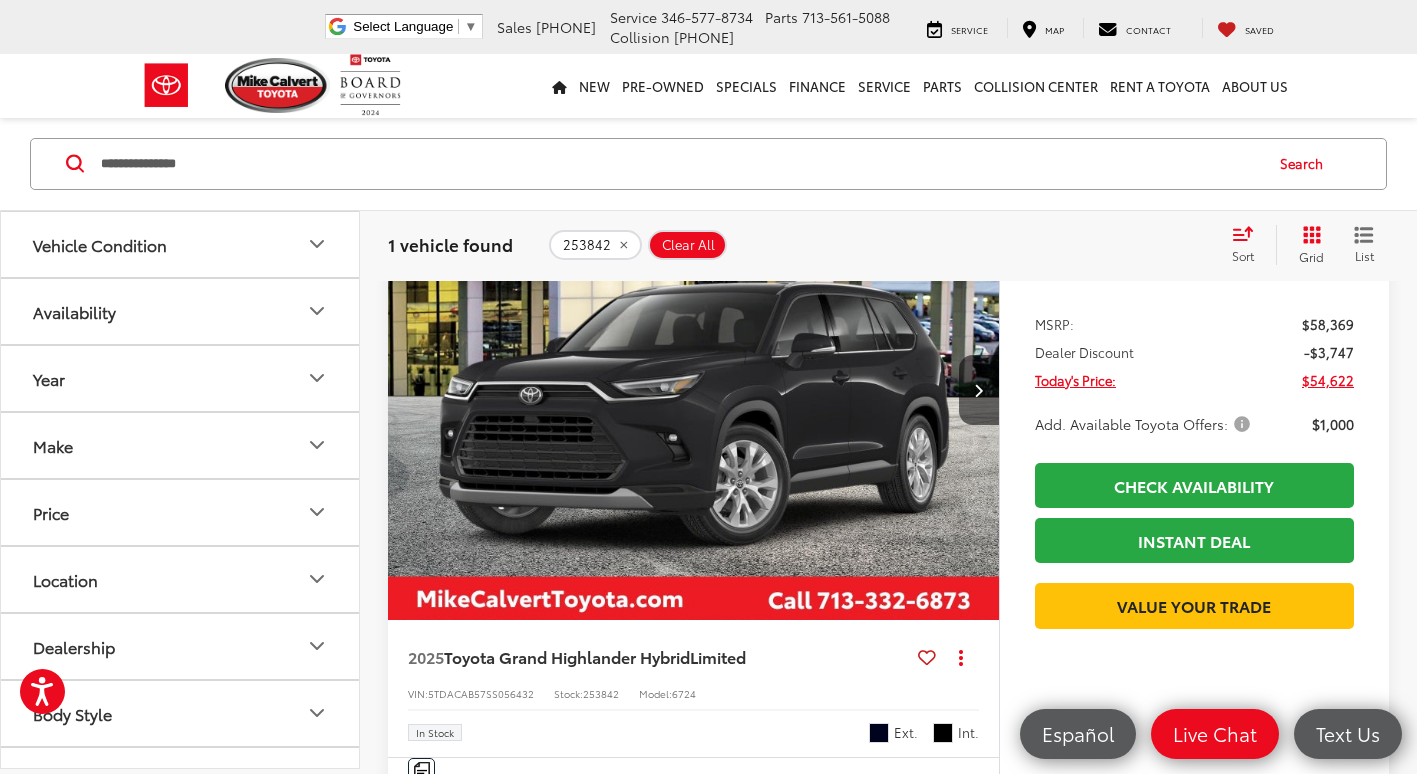 scroll, scrollTop: 0, scrollLeft: 0, axis: both 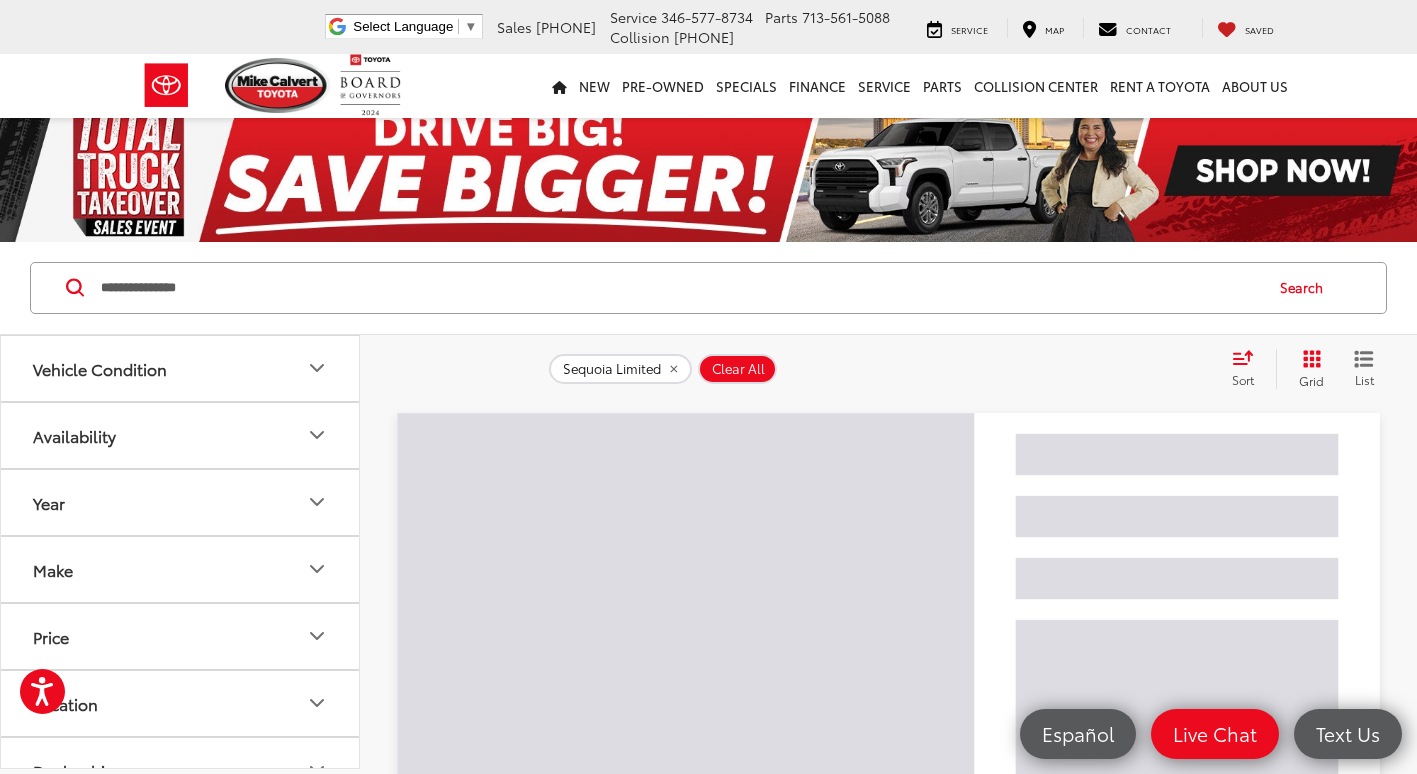 click on "Search" at bounding box center [1306, 288] 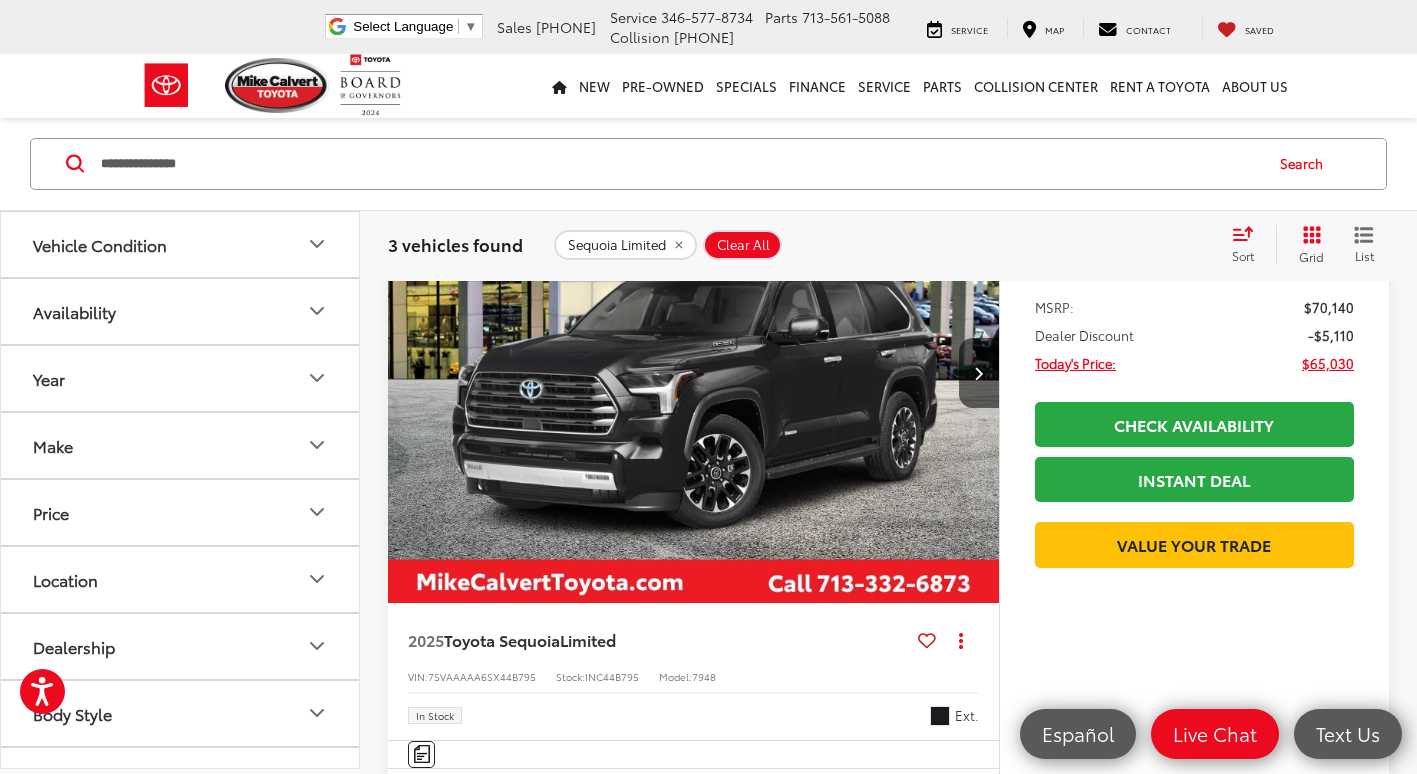 scroll, scrollTop: 0, scrollLeft: 0, axis: both 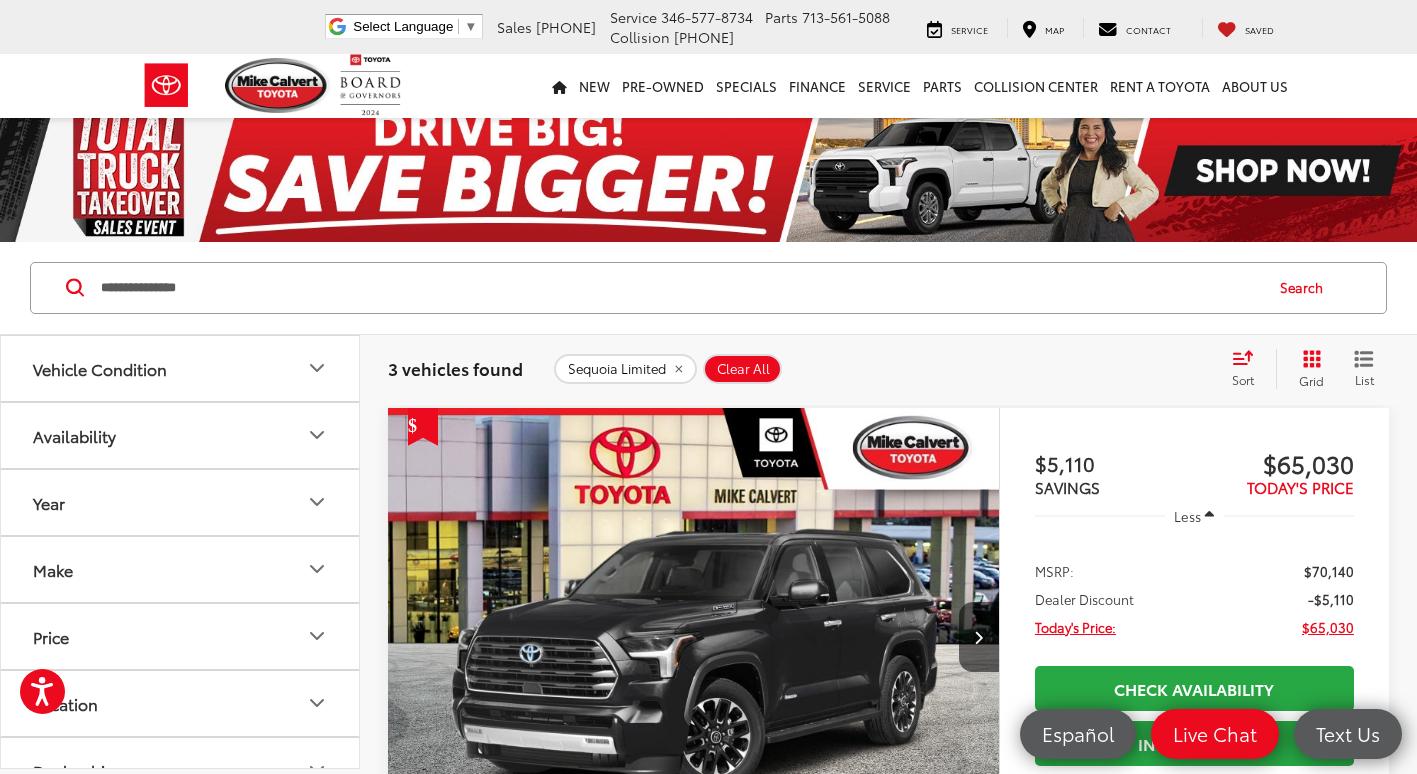 drag, startPoint x: 341, startPoint y: 287, endPoint x: 0, endPoint y: 263, distance: 341.84354 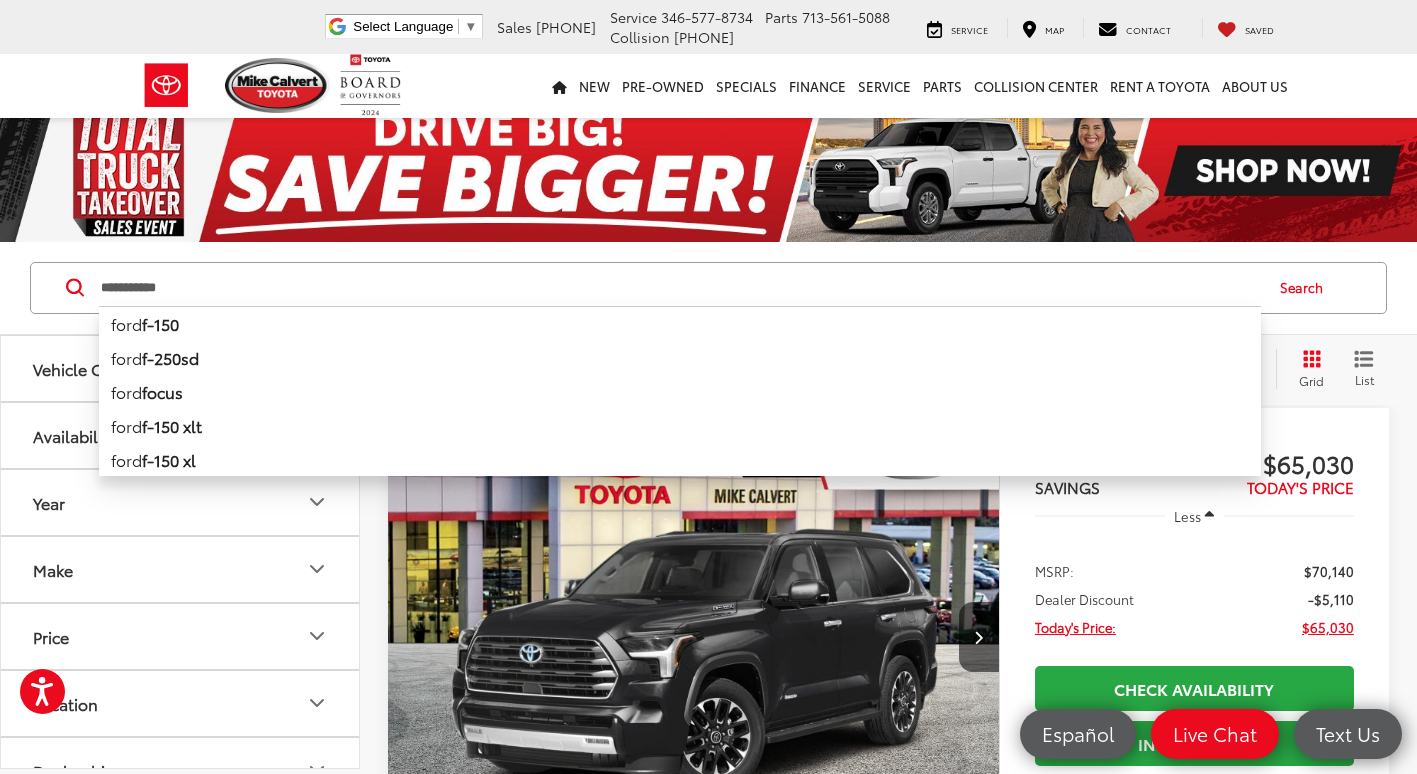 type on "**********" 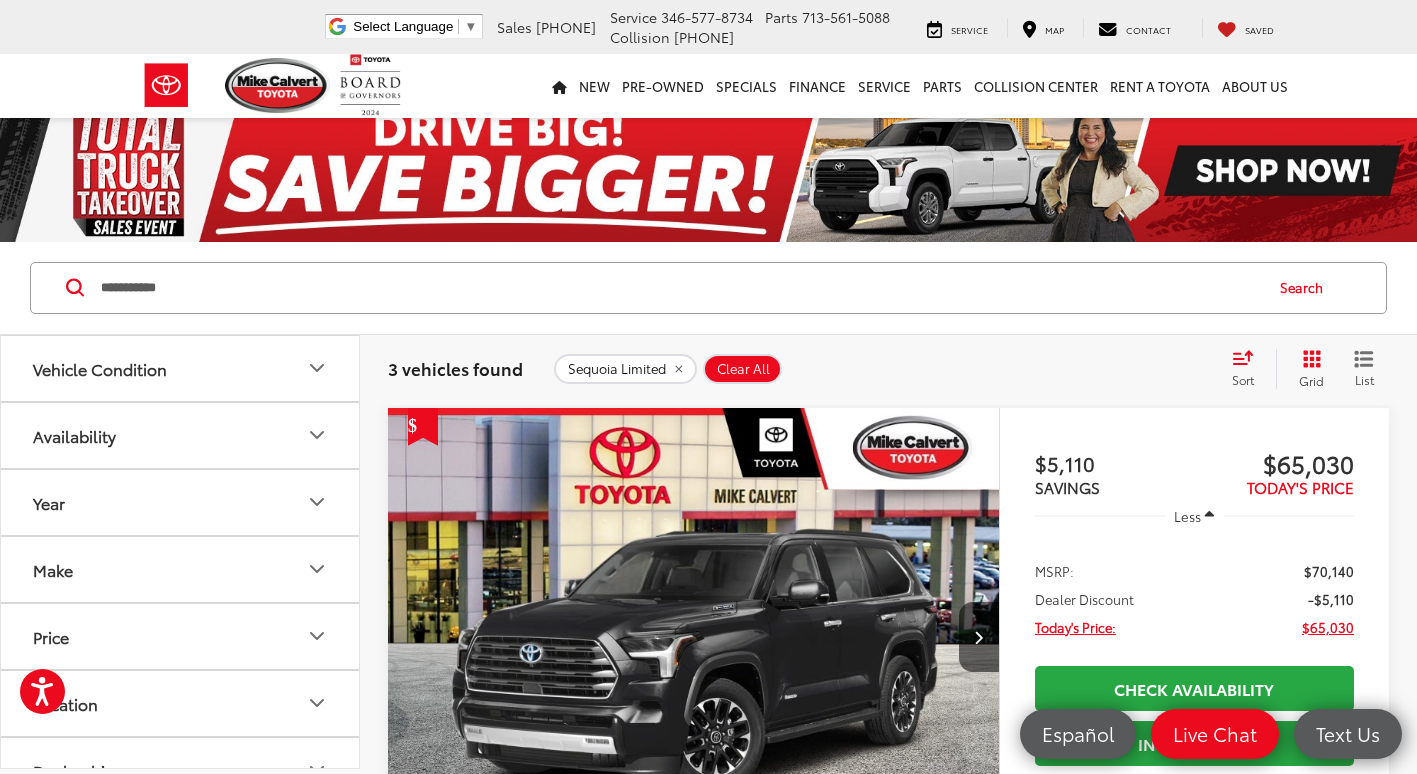 click on "Search" at bounding box center (1306, 288) 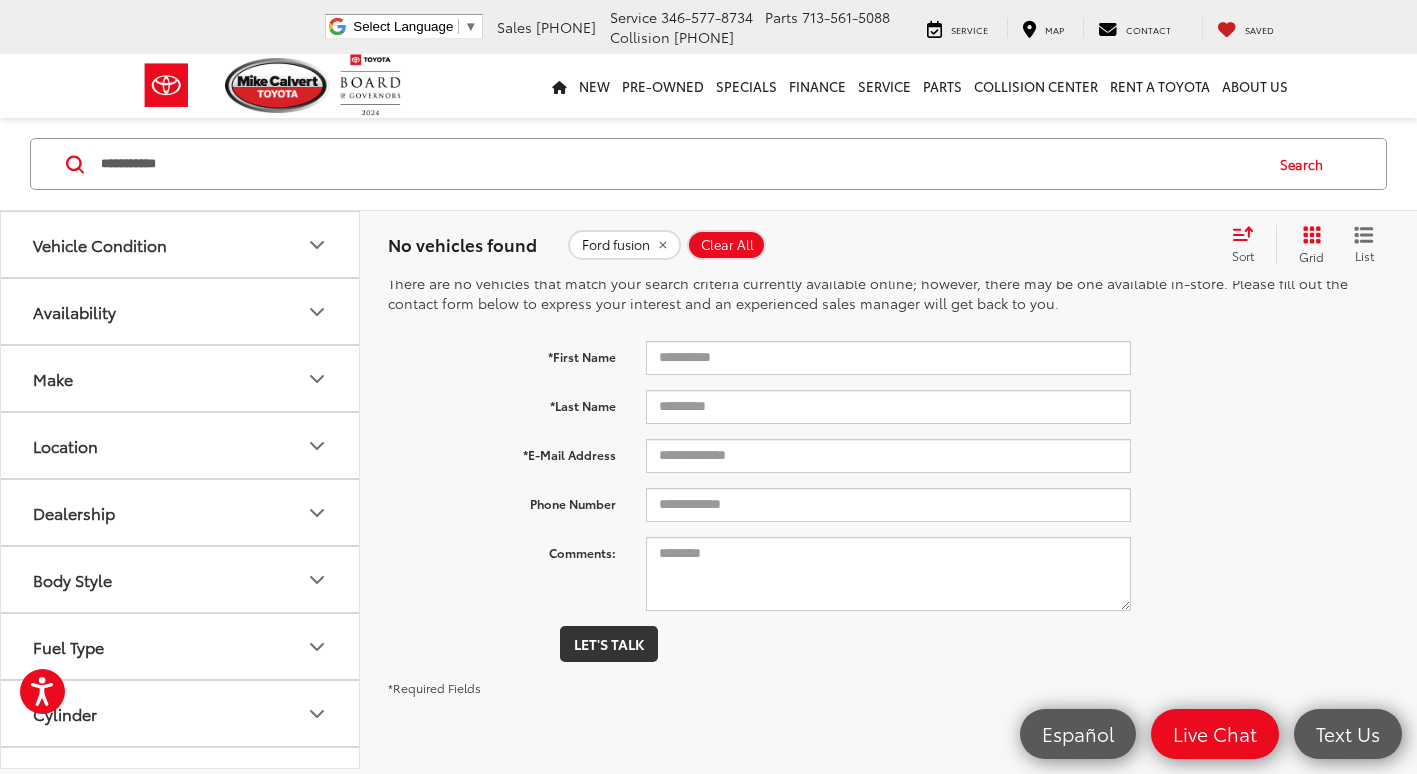 scroll, scrollTop: 0, scrollLeft: 0, axis: both 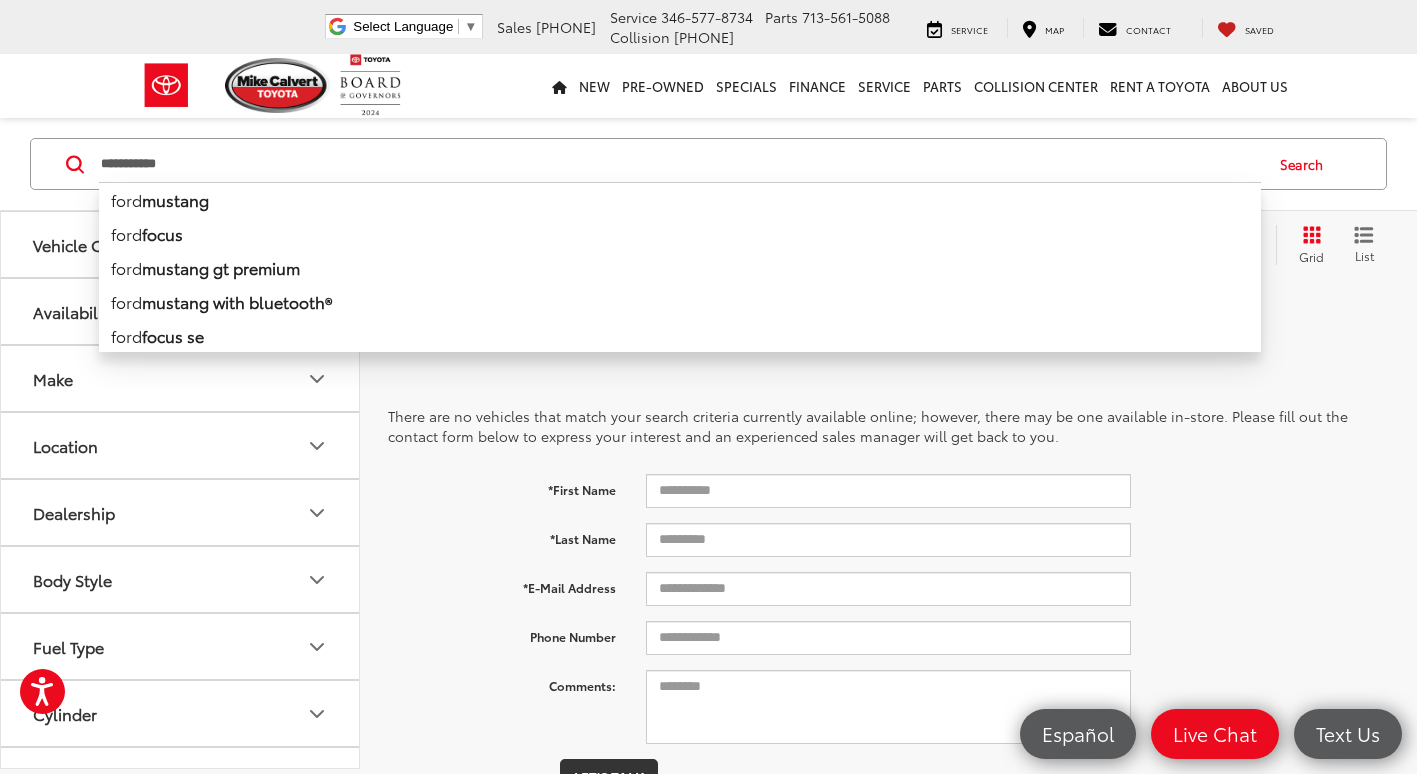 drag, startPoint x: 227, startPoint y: 165, endPoint x: 49, endPoint y: 154, distance: 178.33957 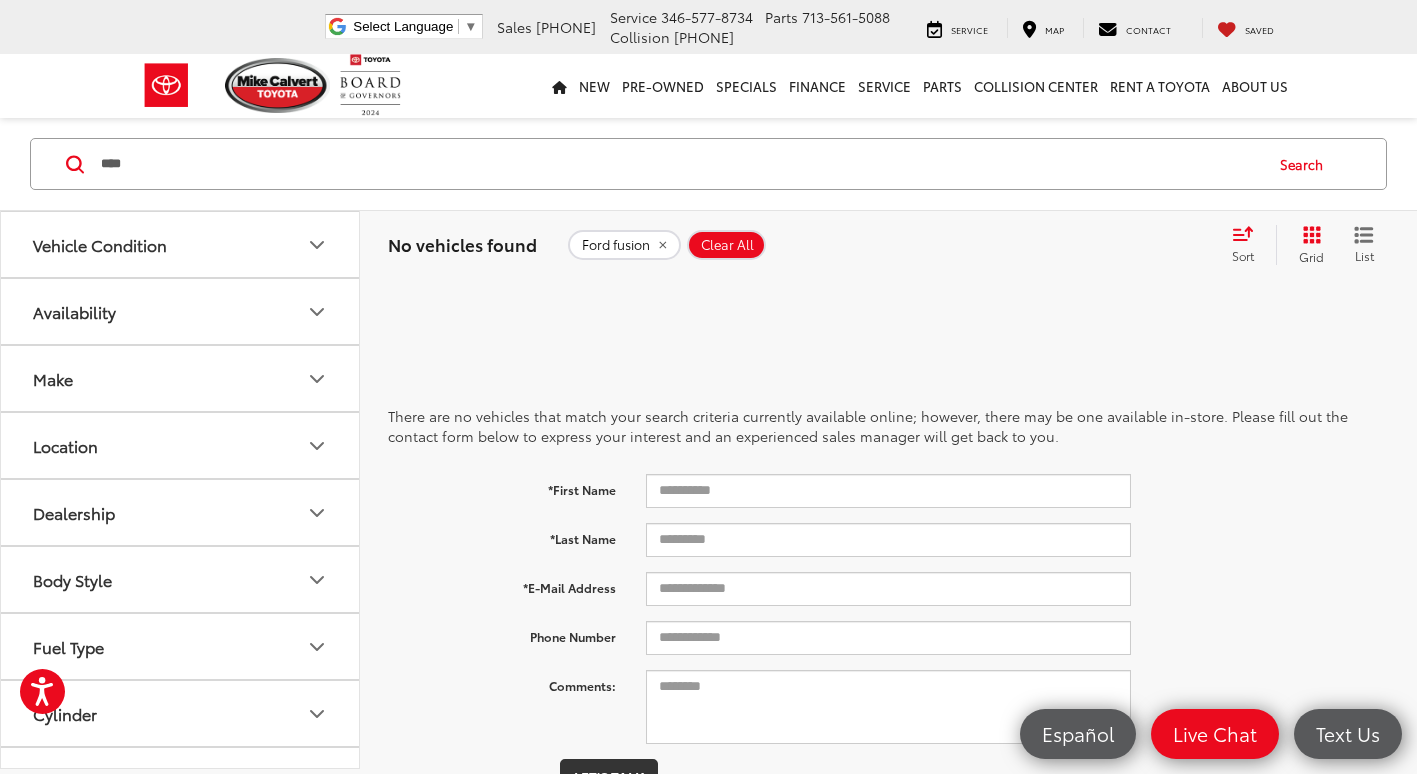 type on "****" 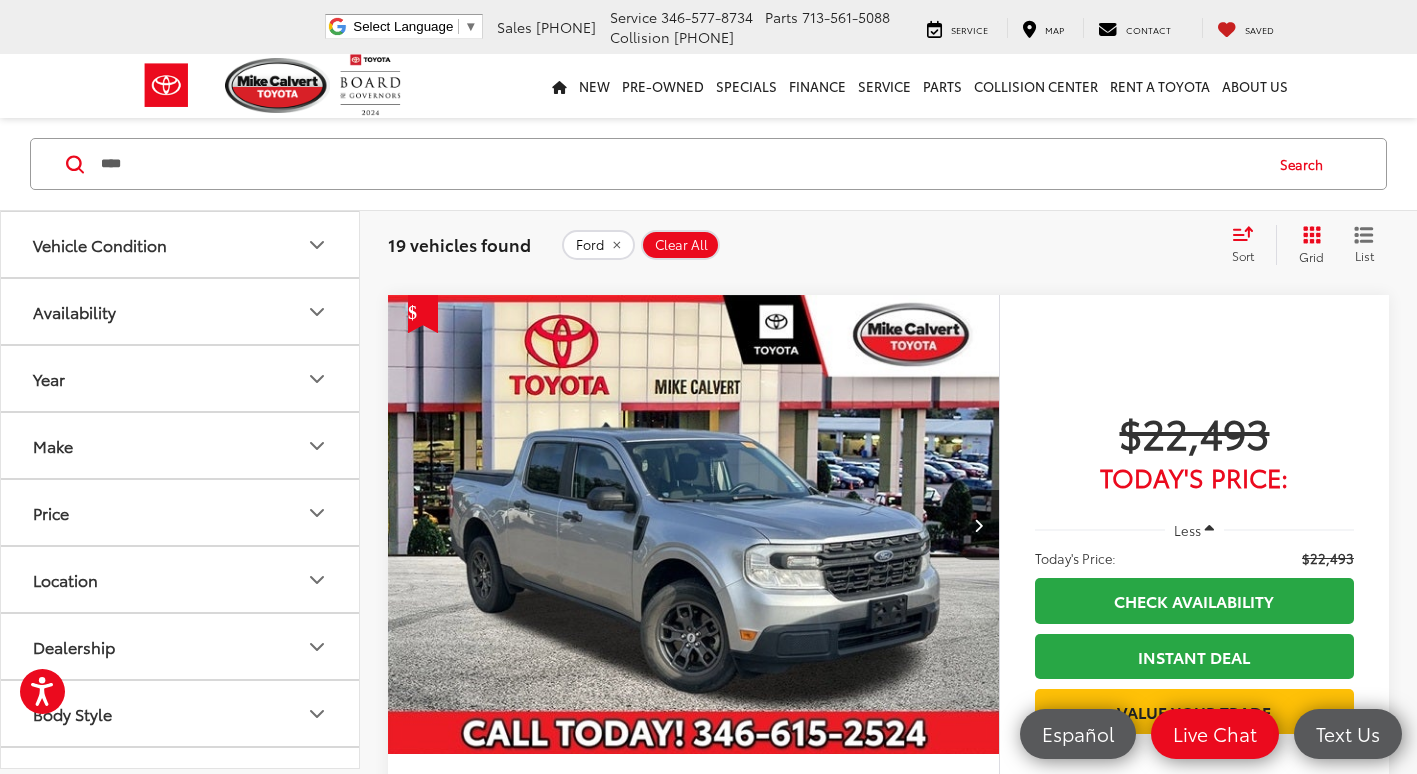 scroll, scrollTop: 3100, scrollLeft: 0, axis: vertical 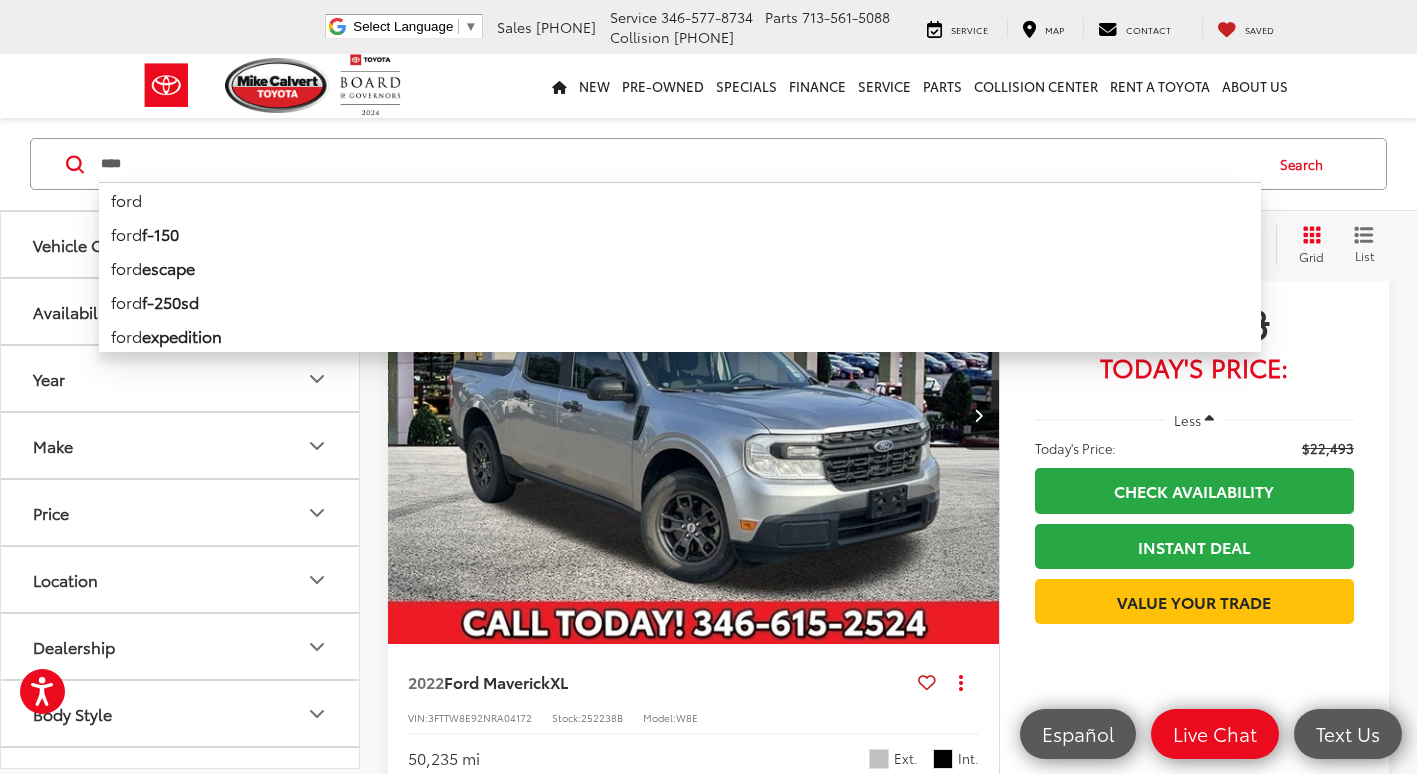 drag, startPoint x: 432, startPoint y: 176, endPoint x: 90, endPoint y: 159, distance: 342.42224 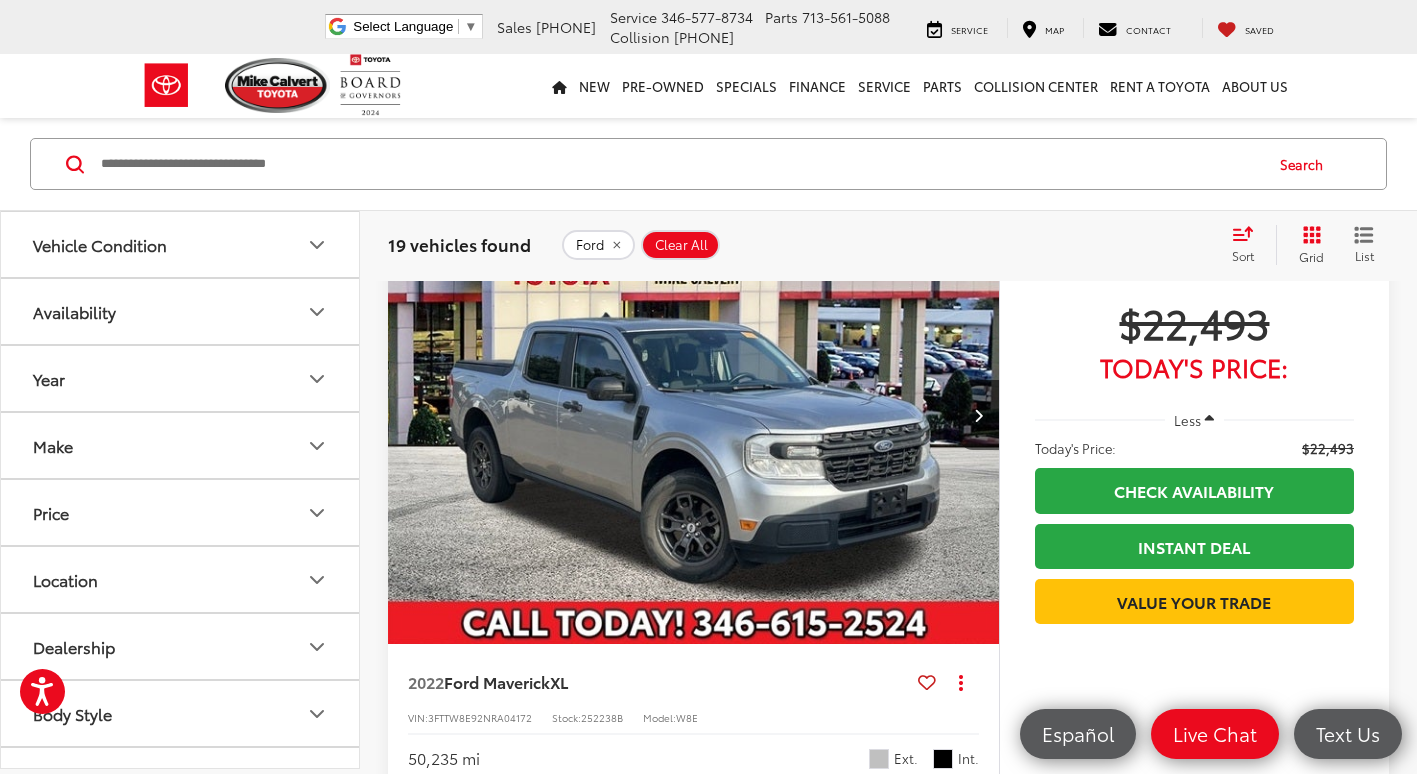 type 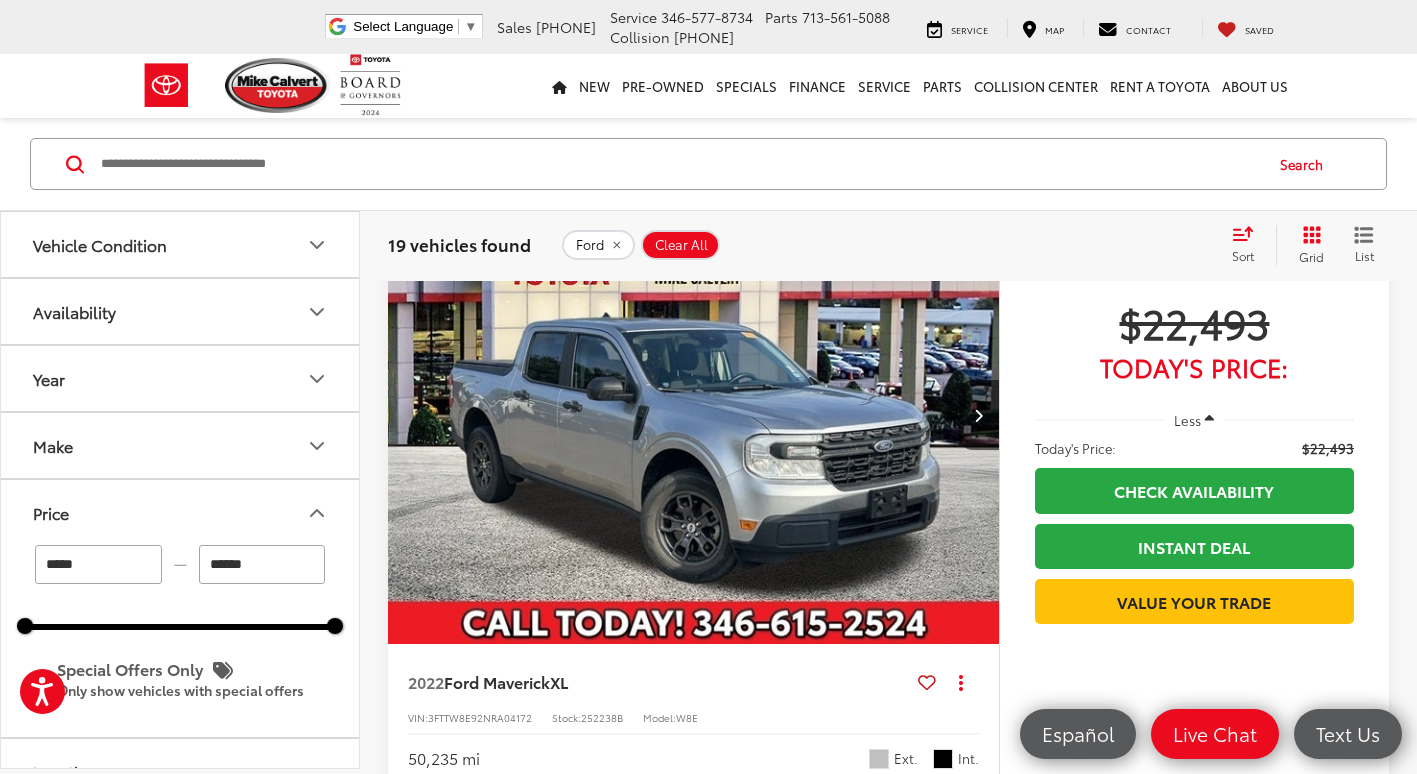 drag, startPoint x: 267, startPoint y: 563, endPoint x: 105, endPoint y: 544, distance: 163.1104 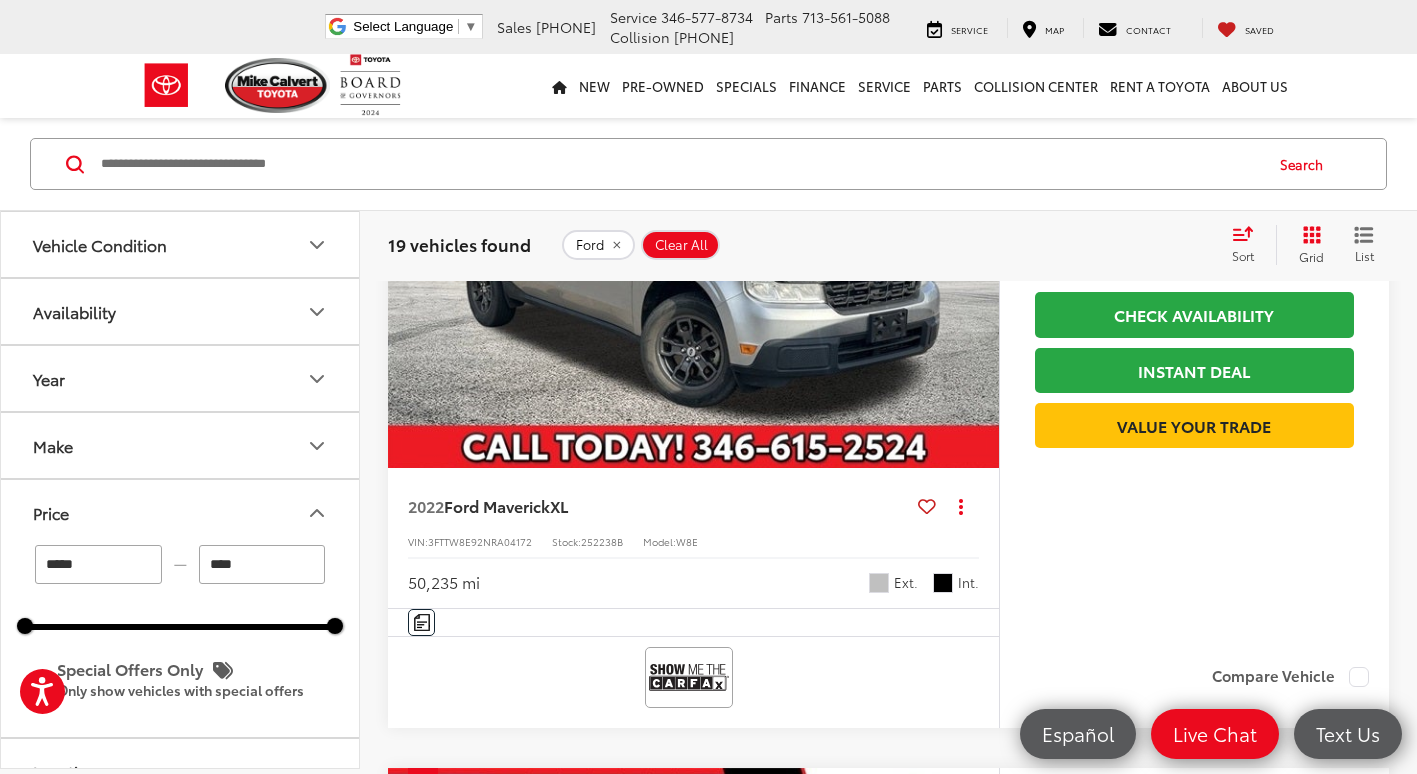 scroll, scrollTop: 3300, scrollLeft: 0, axis: vertical 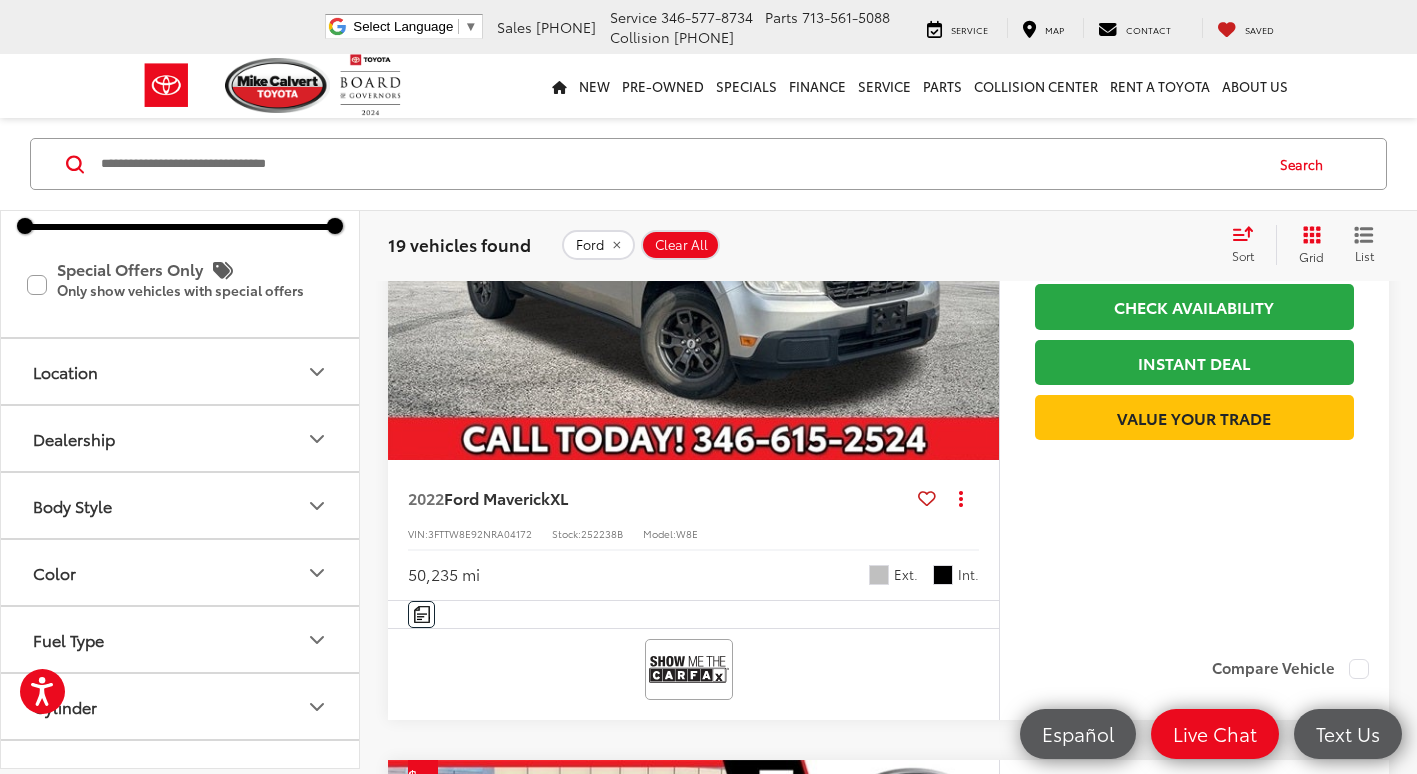 type on "*****" 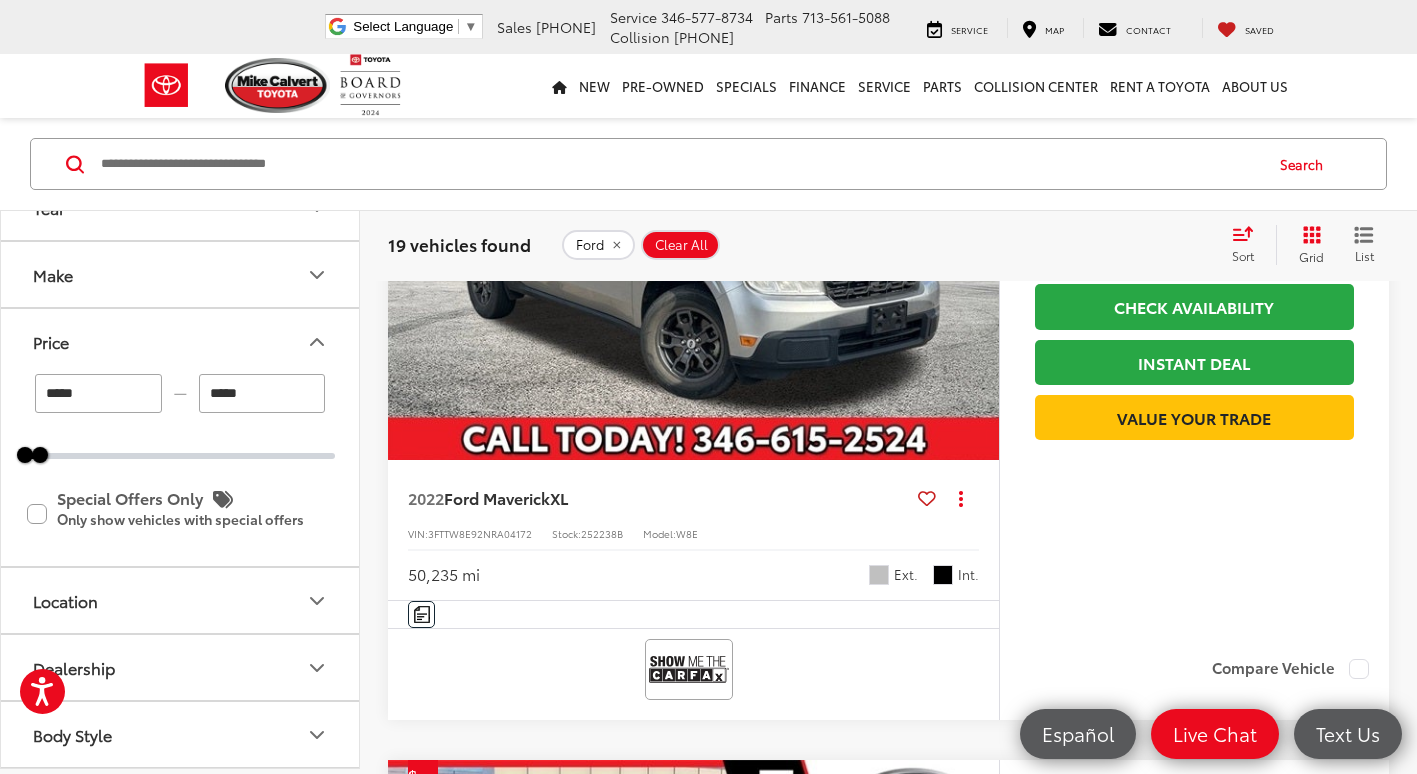 scroll, scrollTop: 0, scrollLeft: 0, axis: both 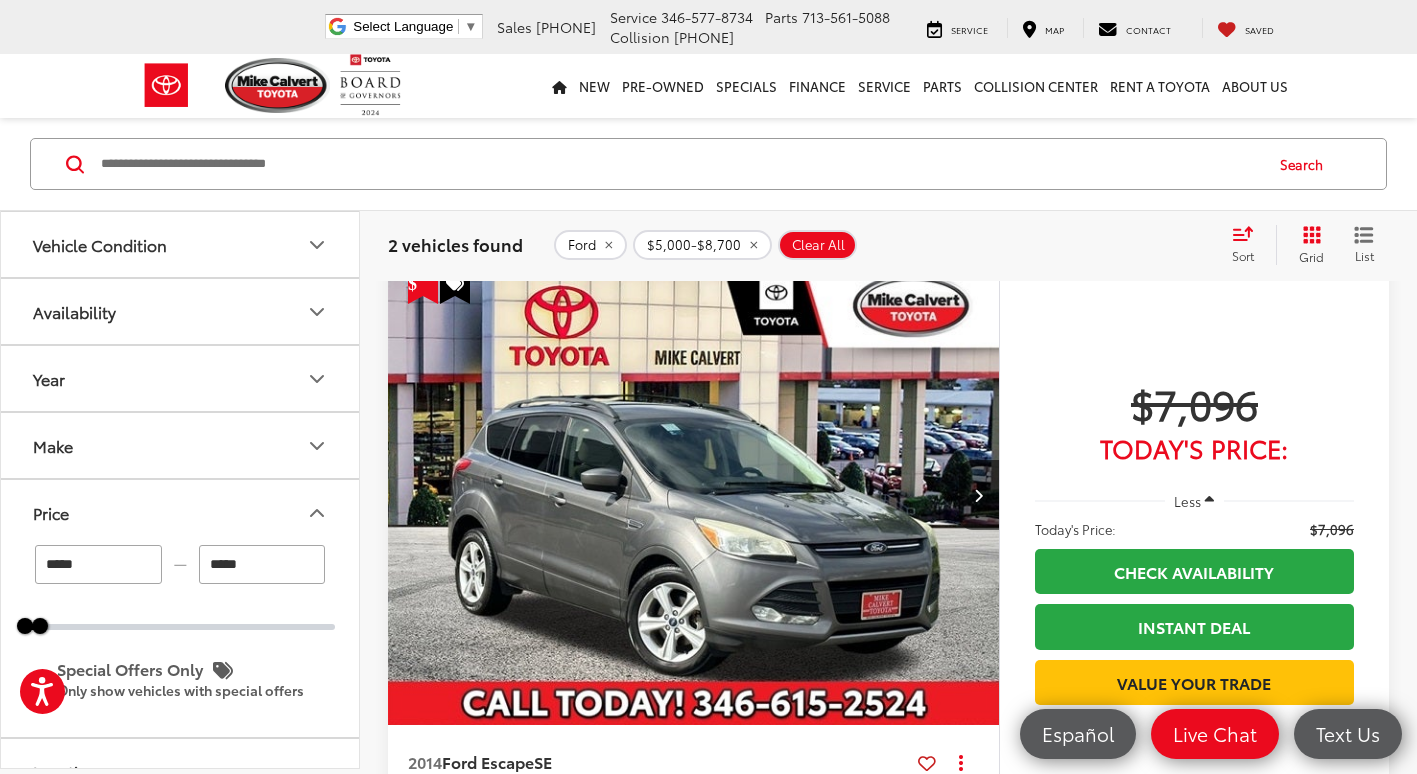click 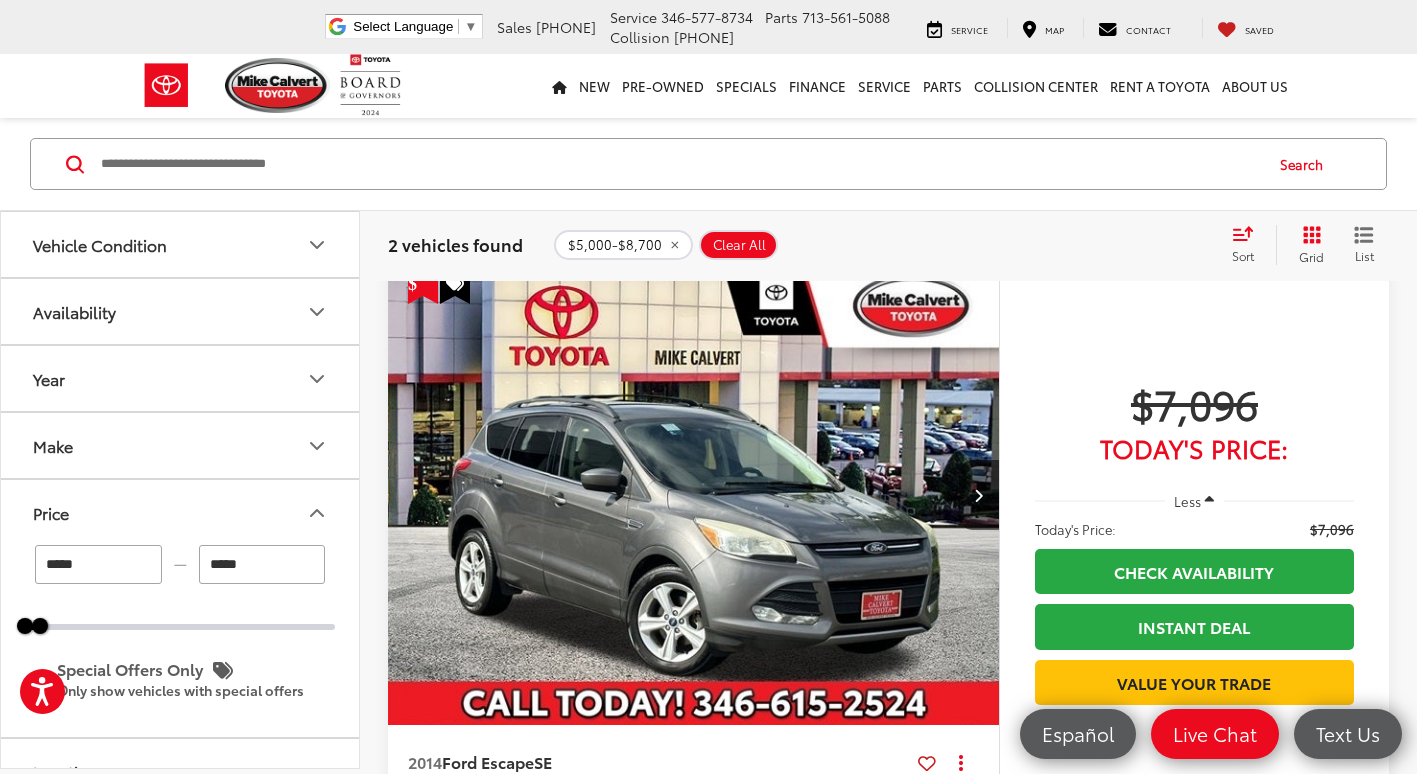 click on "Search" at bounding box center [1306, 164] 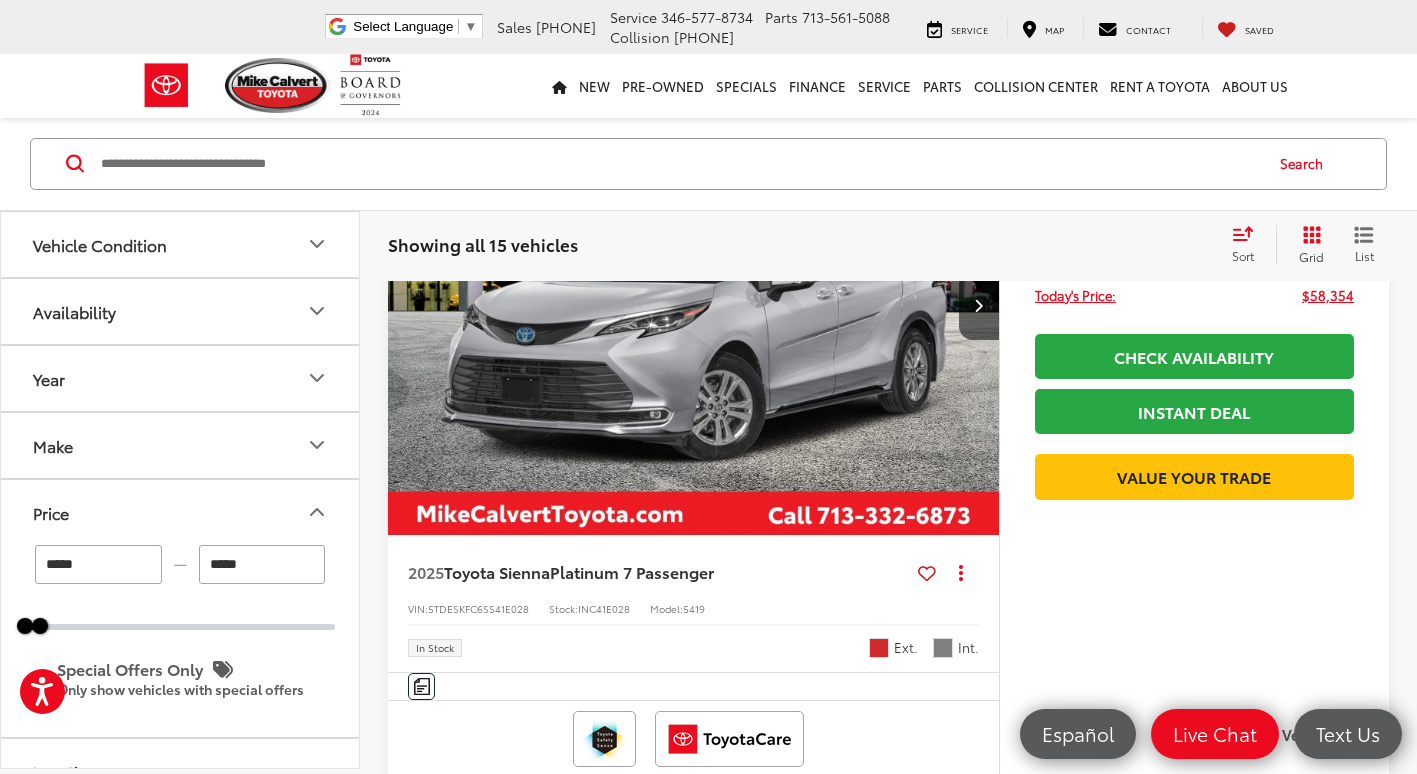 scroll, scrollTop: 7142, scrollLeft: 0, axis: vertical 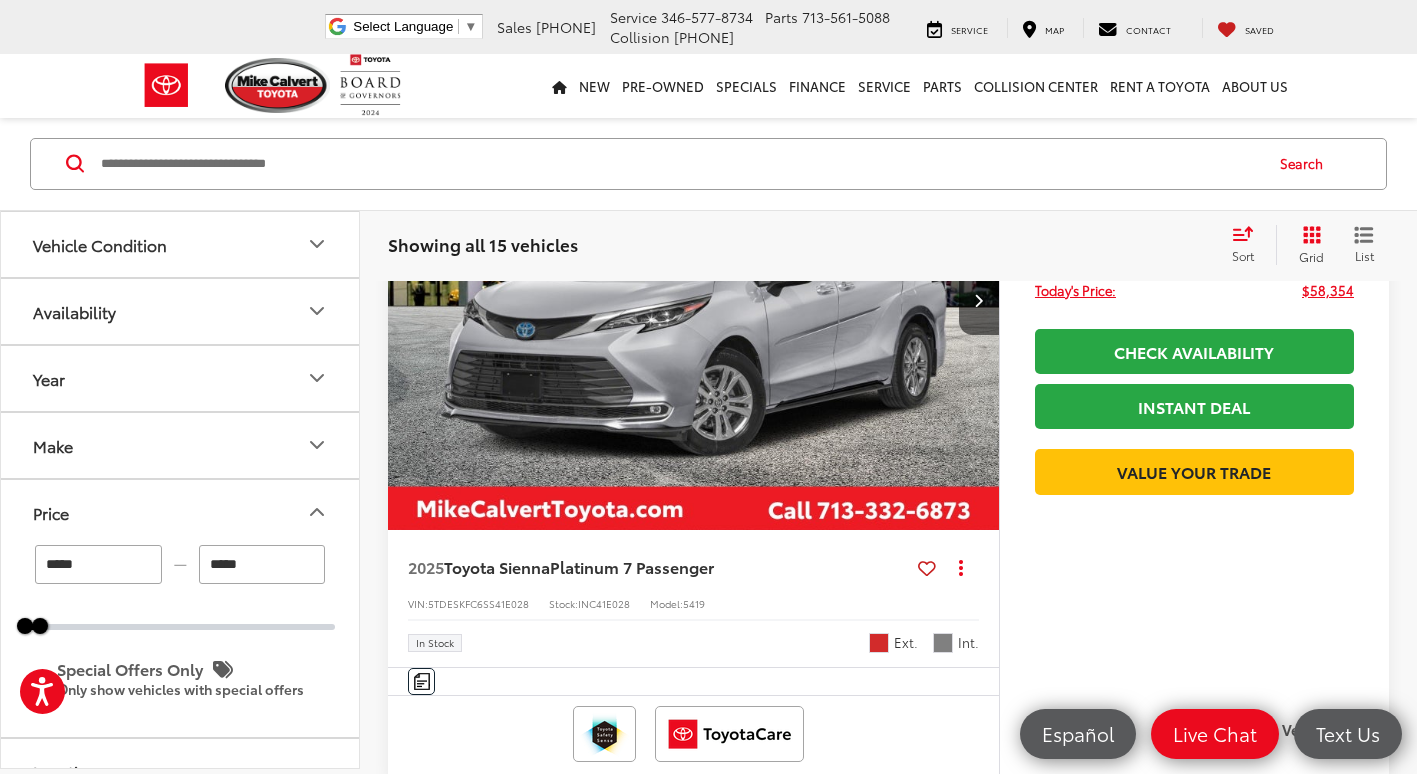 drag, startPoint x: 81, startPoint y: 566, endPoint x: 22, endPoint y: 562, distance: 59.135437 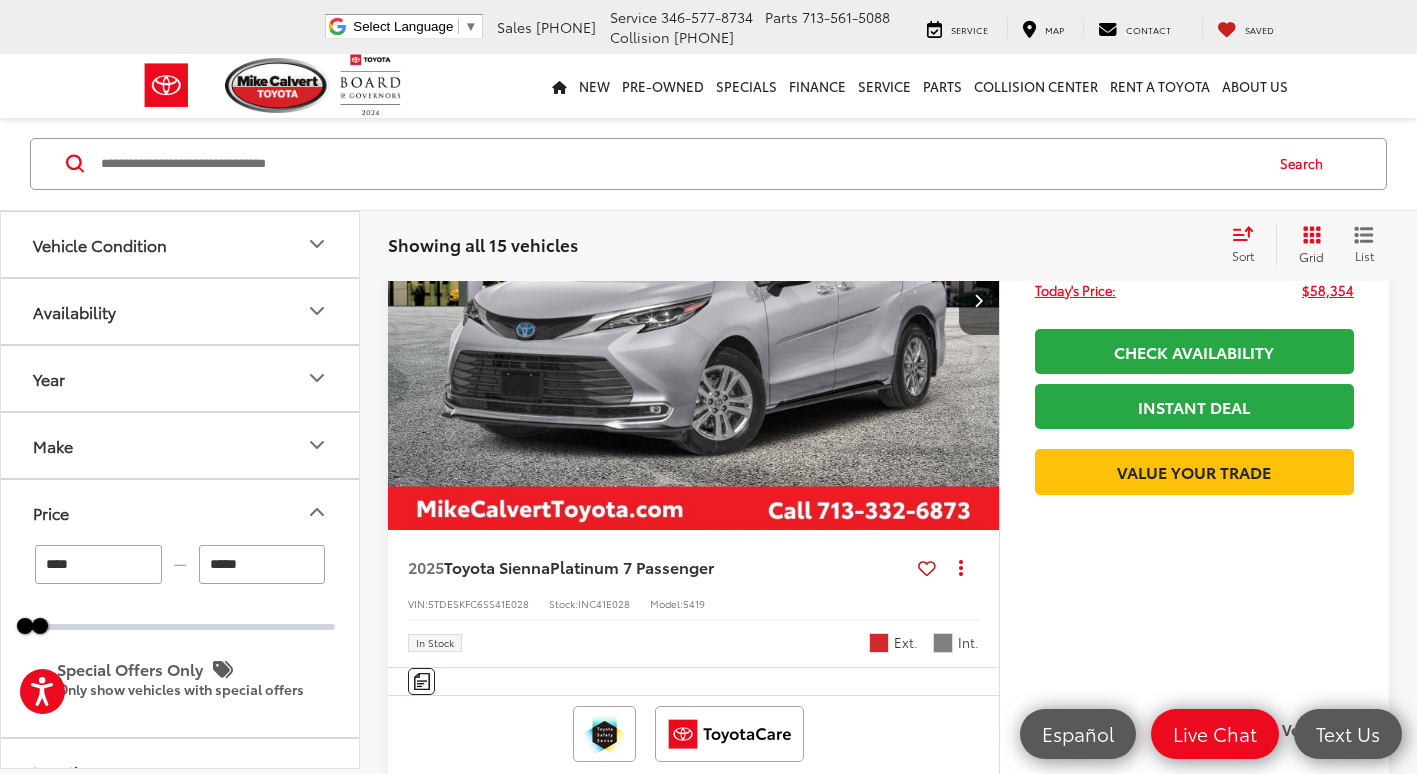 click on "Search" at bounding box center (1306, 164) 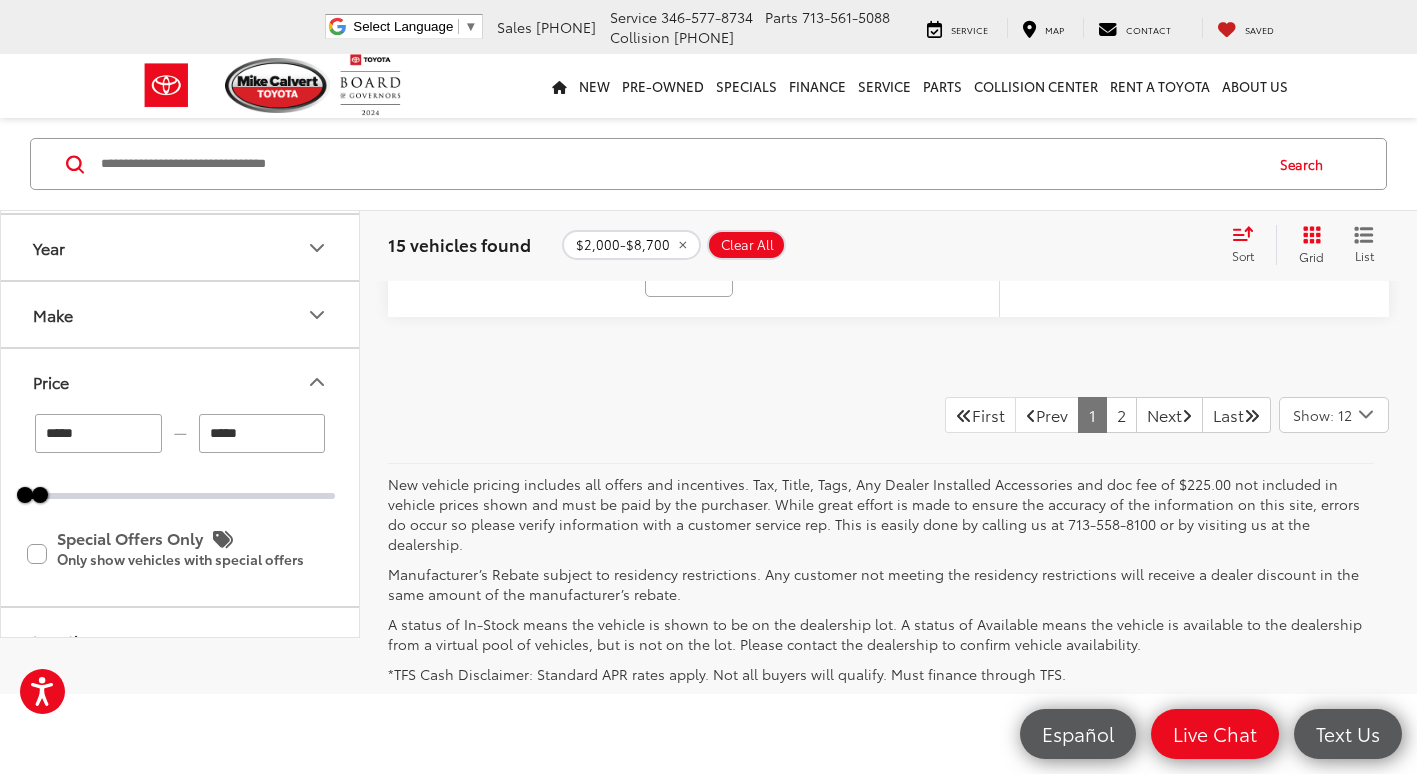 scroll, scrollTop: 8821, scrollLeft: 0, axis: vertical 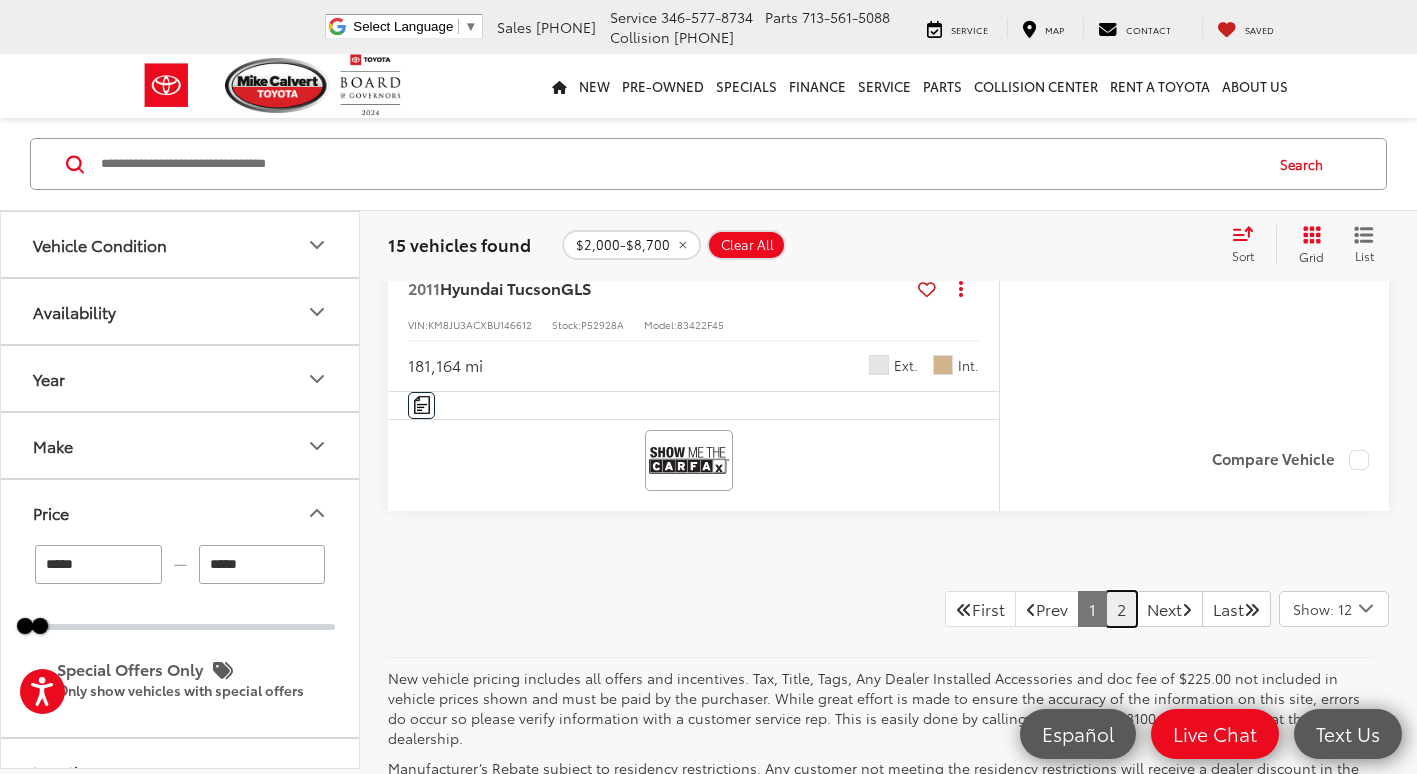 click on "2" at bounding box center (1121, 609) 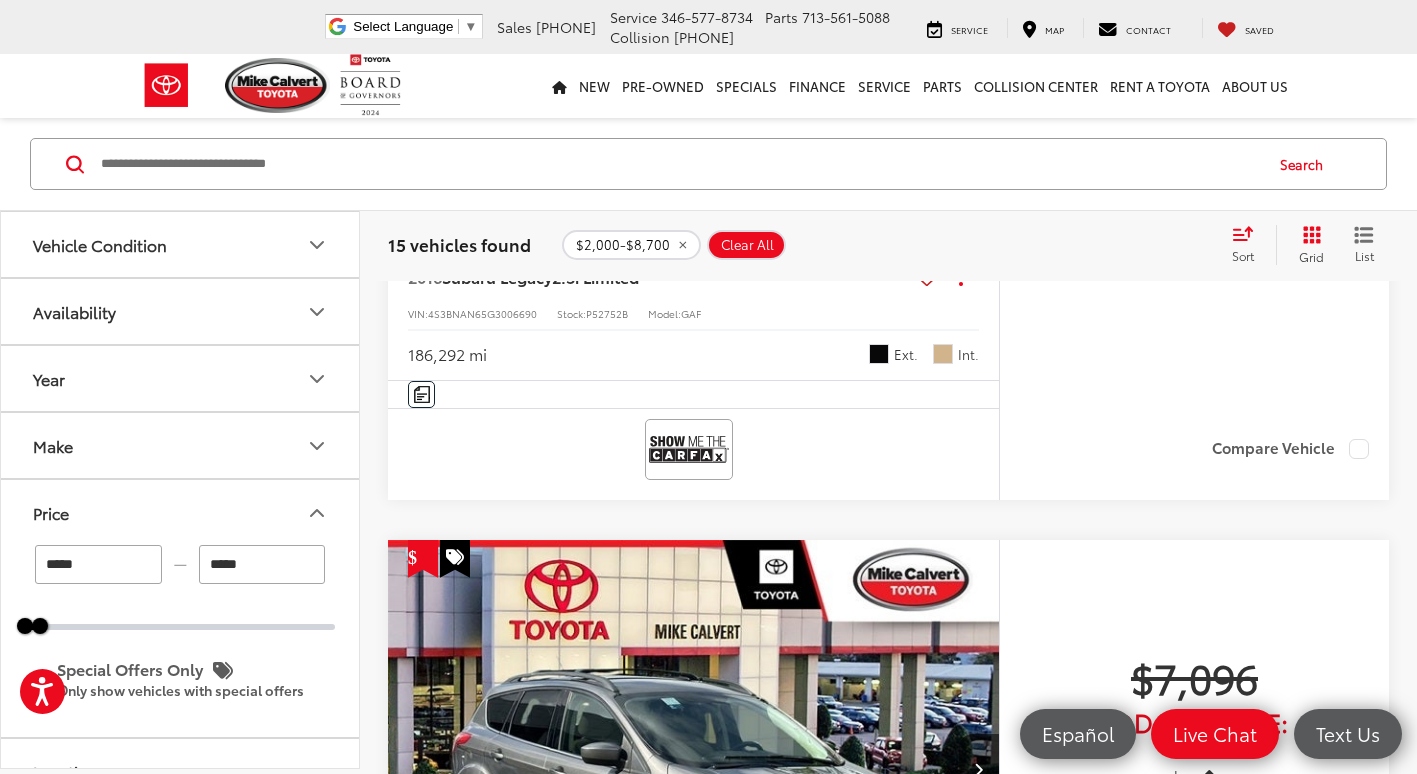 scroll, scrollTop: 0, scrollLeft: 0, axis: both 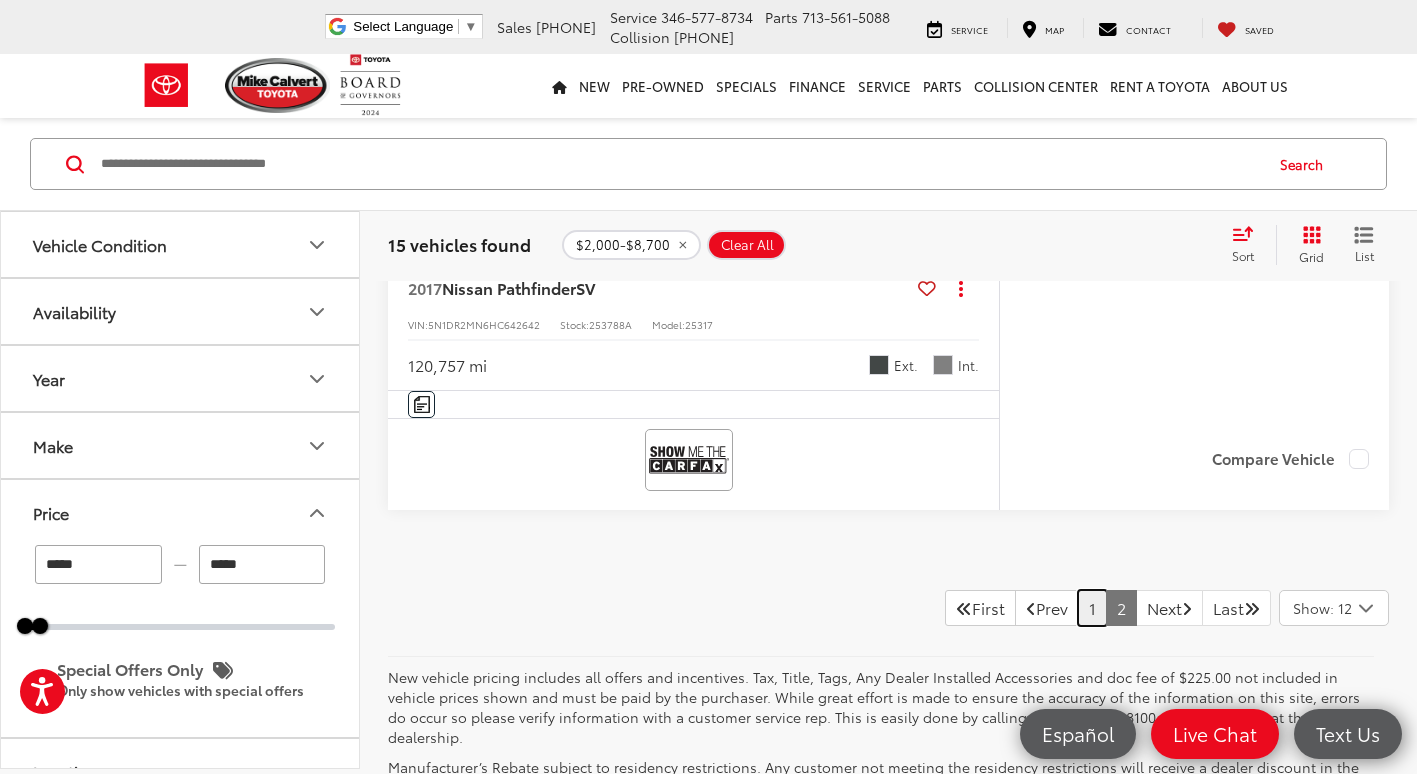 click on "1" at bounding box center (1092, 608) 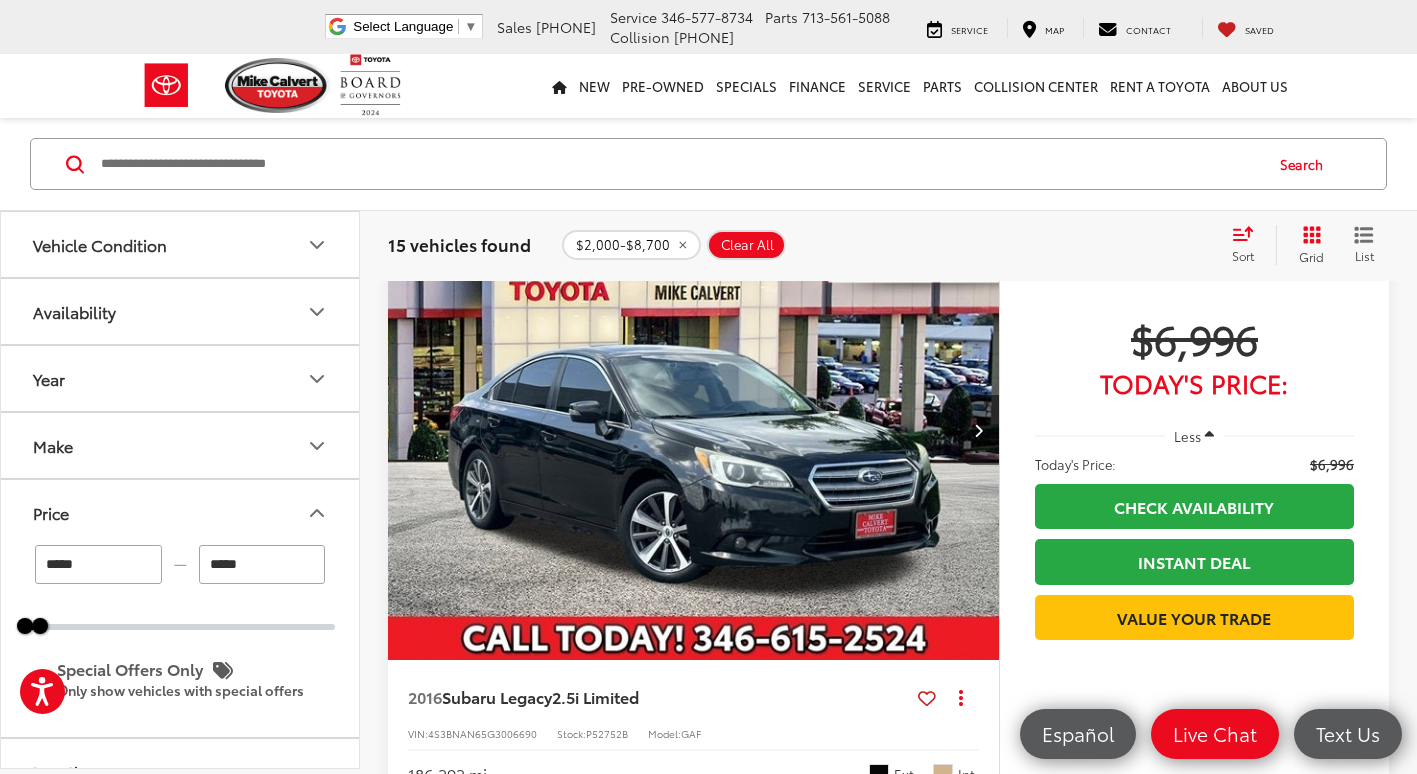 scroll, scrollTop: 100, scrollLeft: 0, axis: vertical 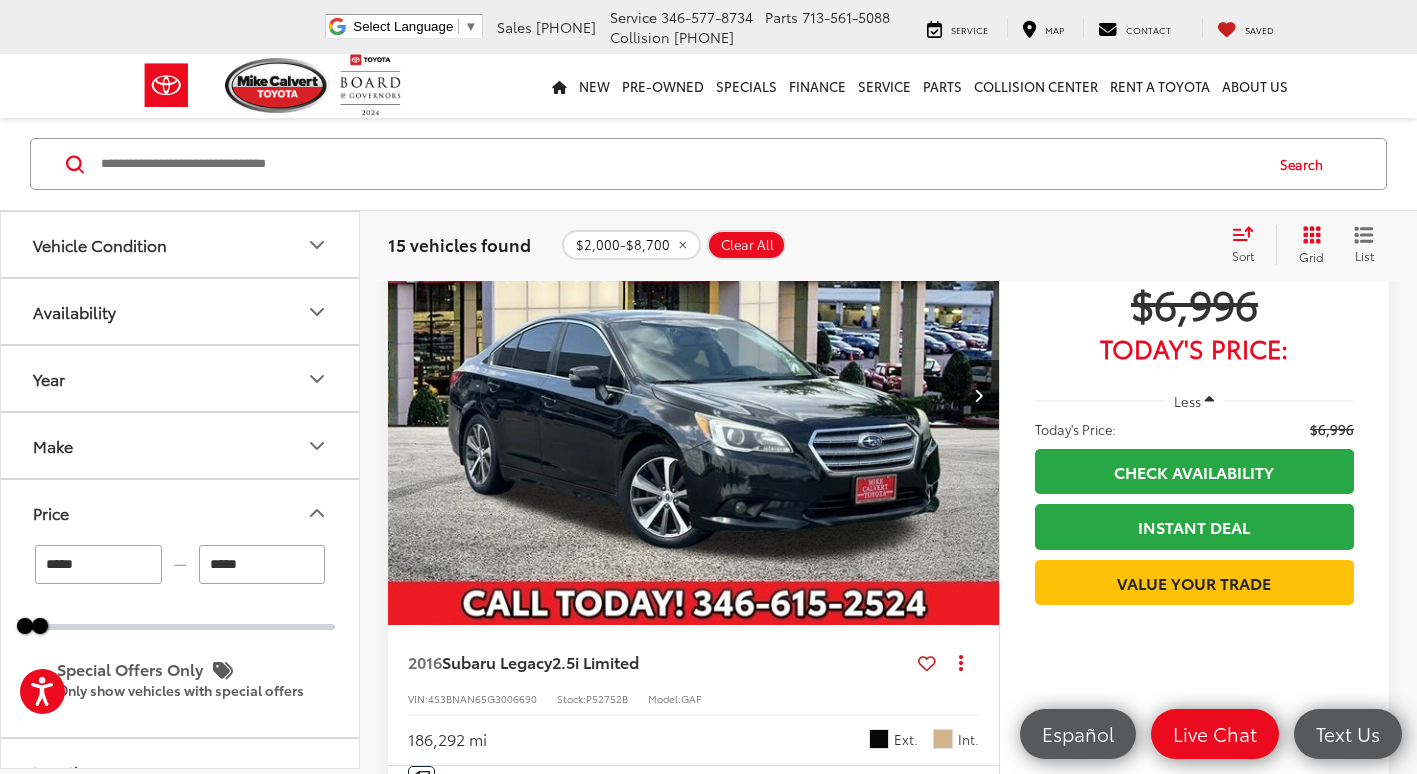 drag, startPoint x: 268, startPoint y: 558, endPoint x: 158, endPoint y: 560, distance: 110.01818 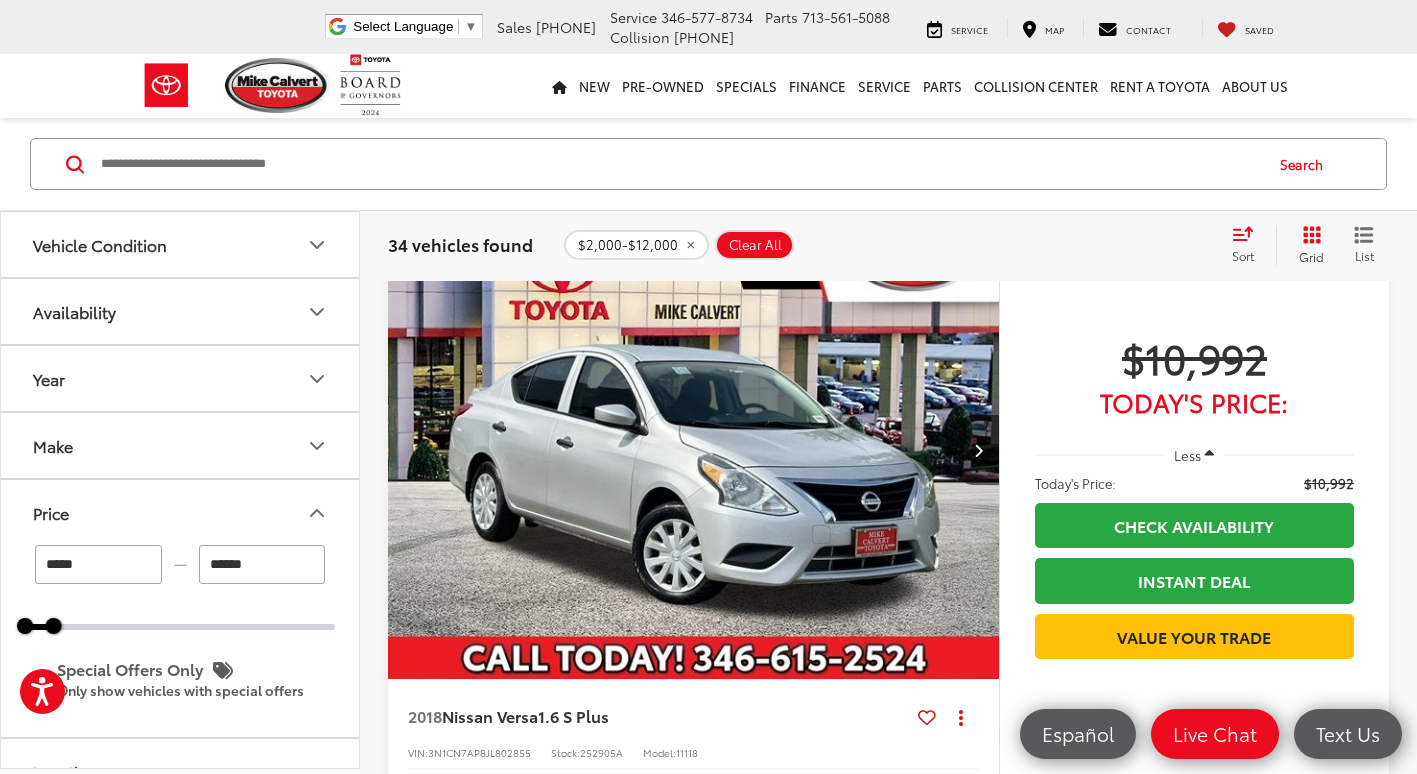 scroll, scrollTop: 7600, scrollLeft: 0, axis: vertical 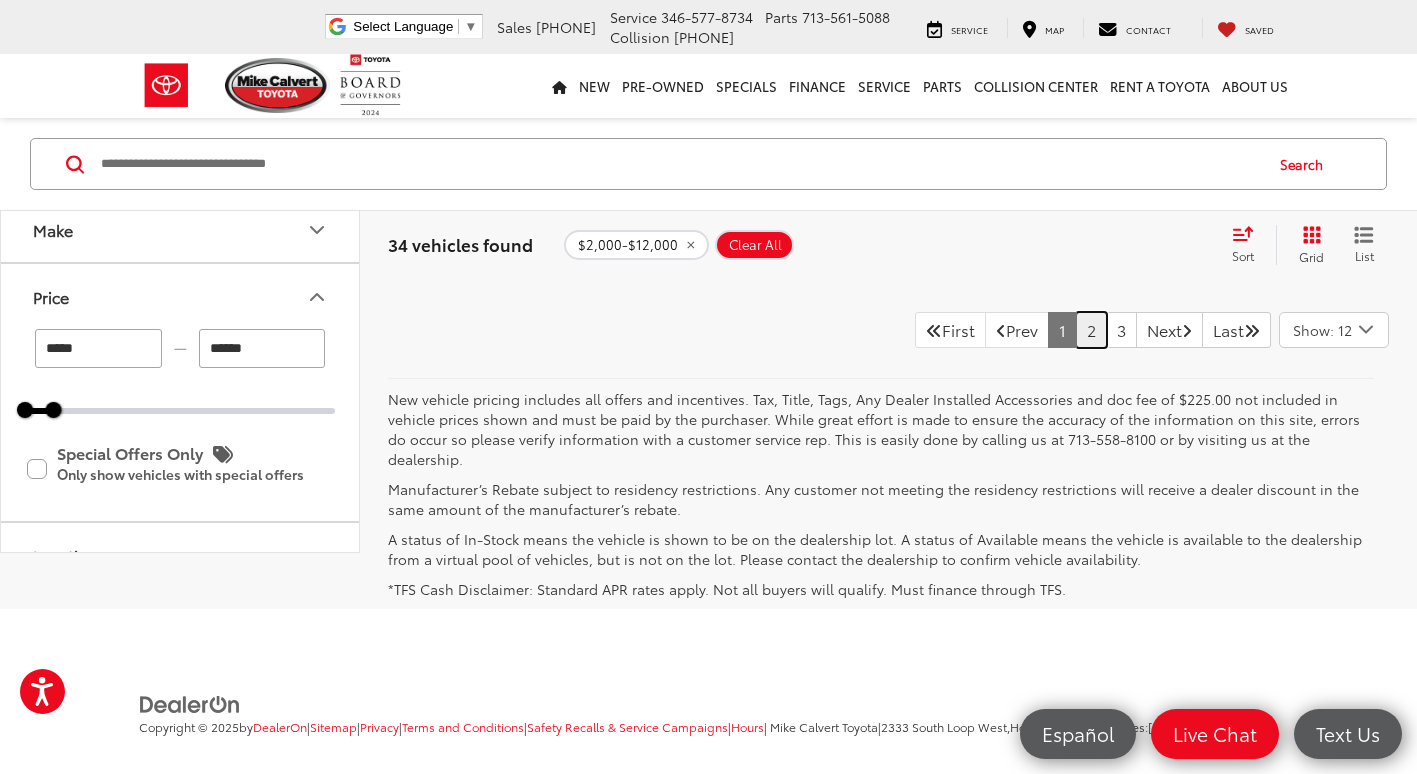 click on "2" at bounding box center [1091, 330] 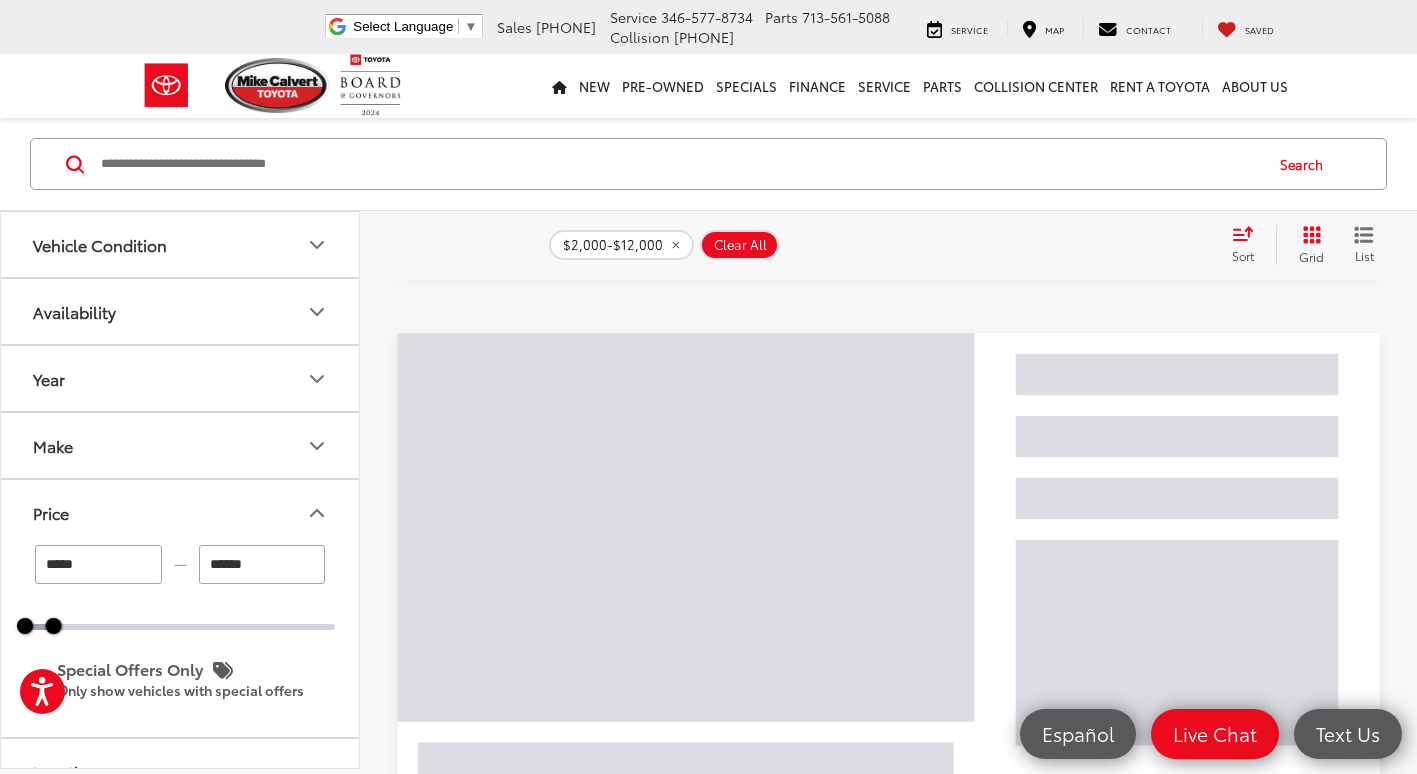 scroll, scrollTop: 0, scrollLeft: 0, axis: both 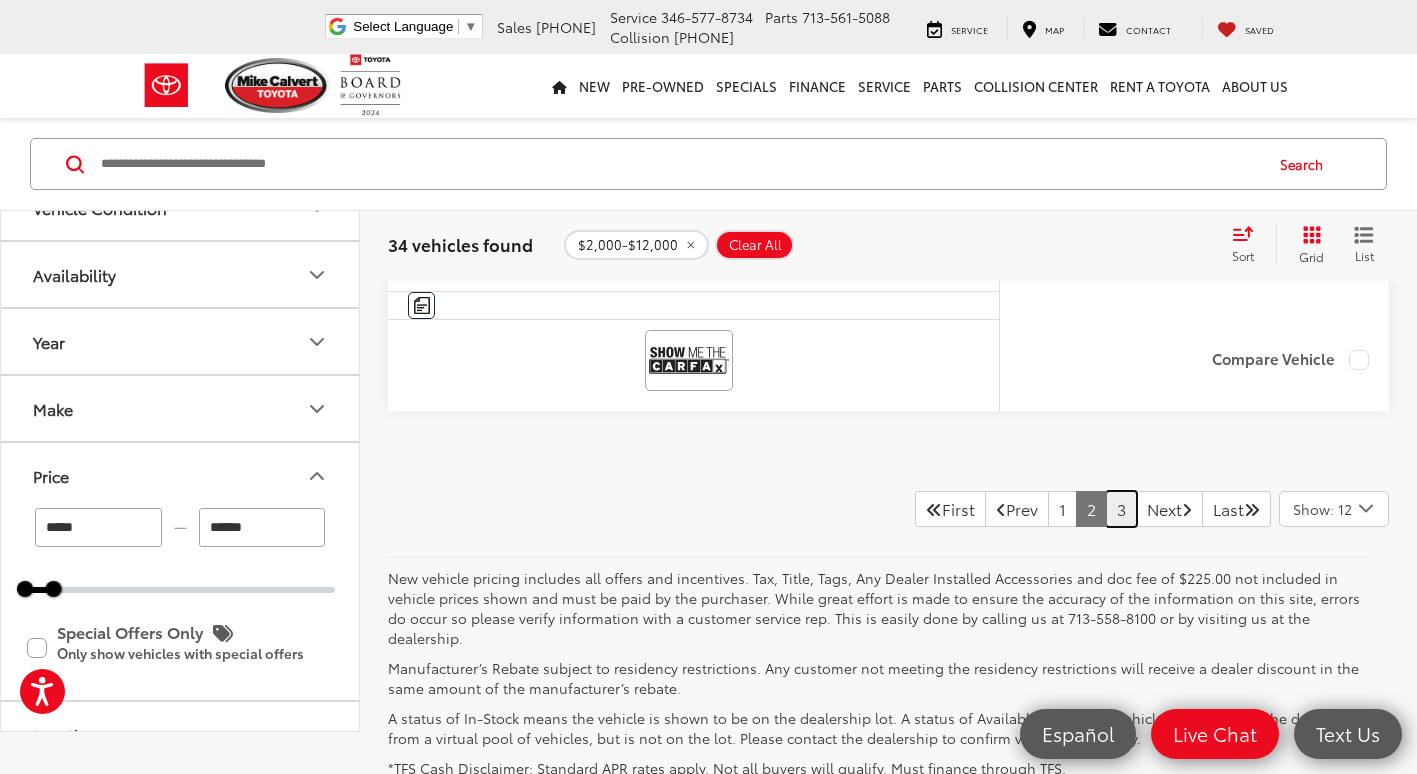 click on "3" at bounding box center (1121, 509) 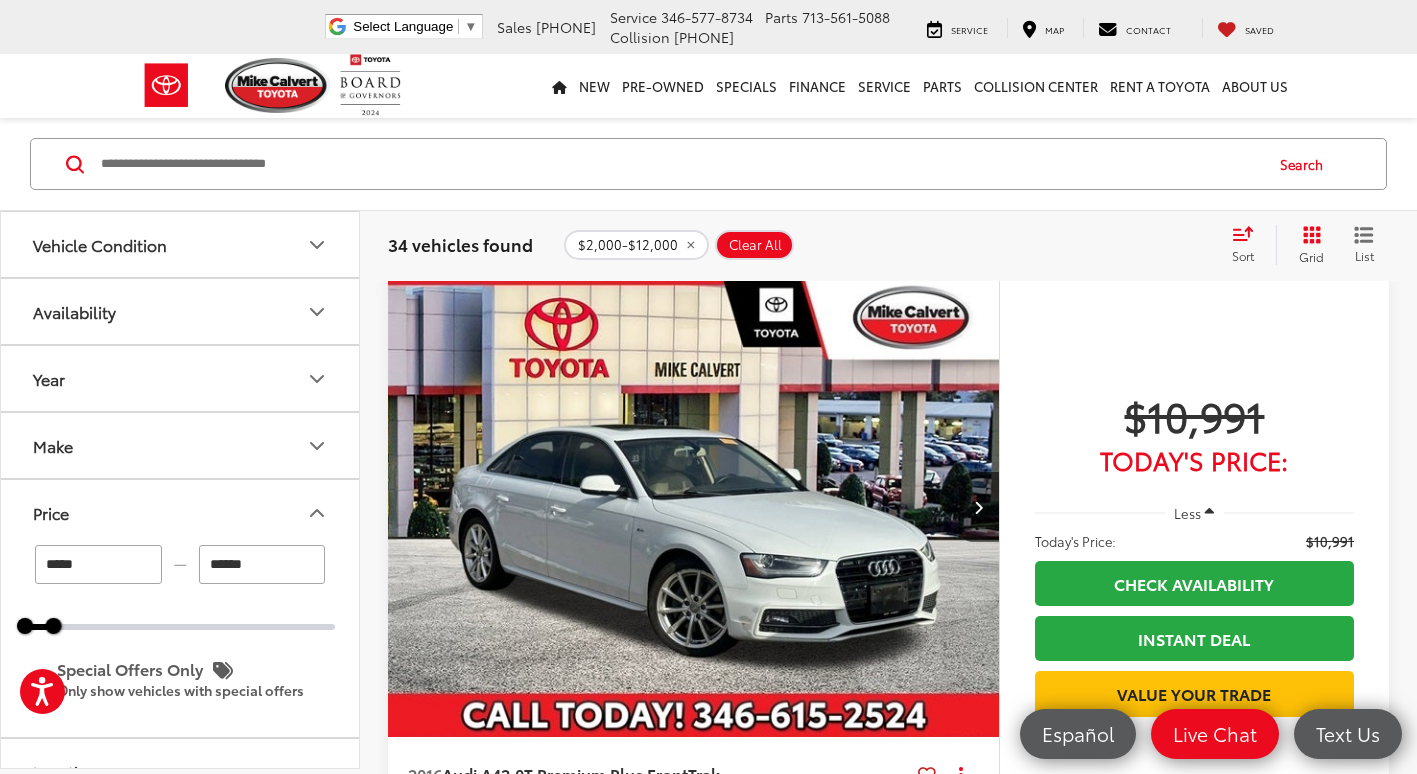 scroll, scrollTop: 5400, scrollLeft: 0, axis: vertical 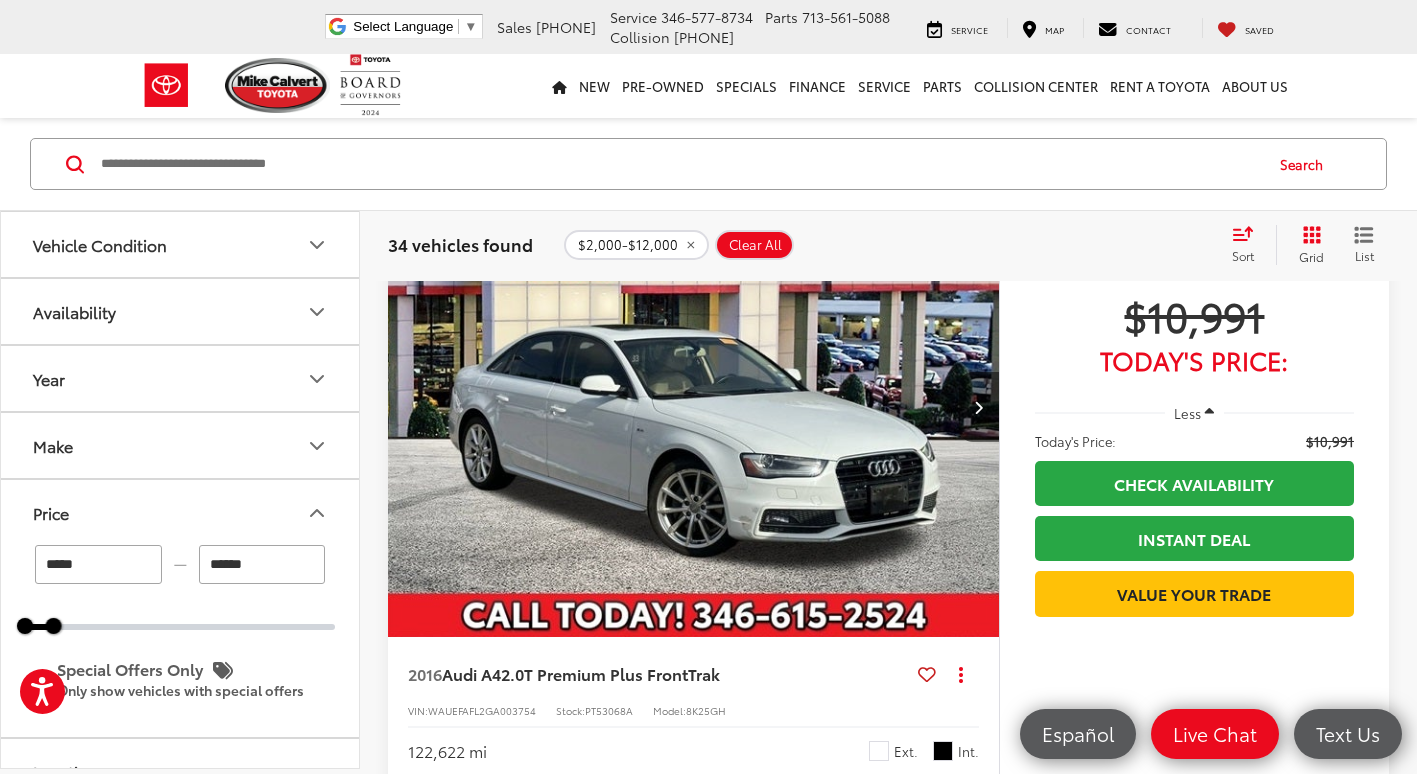 click at bounding box center (978, 407) 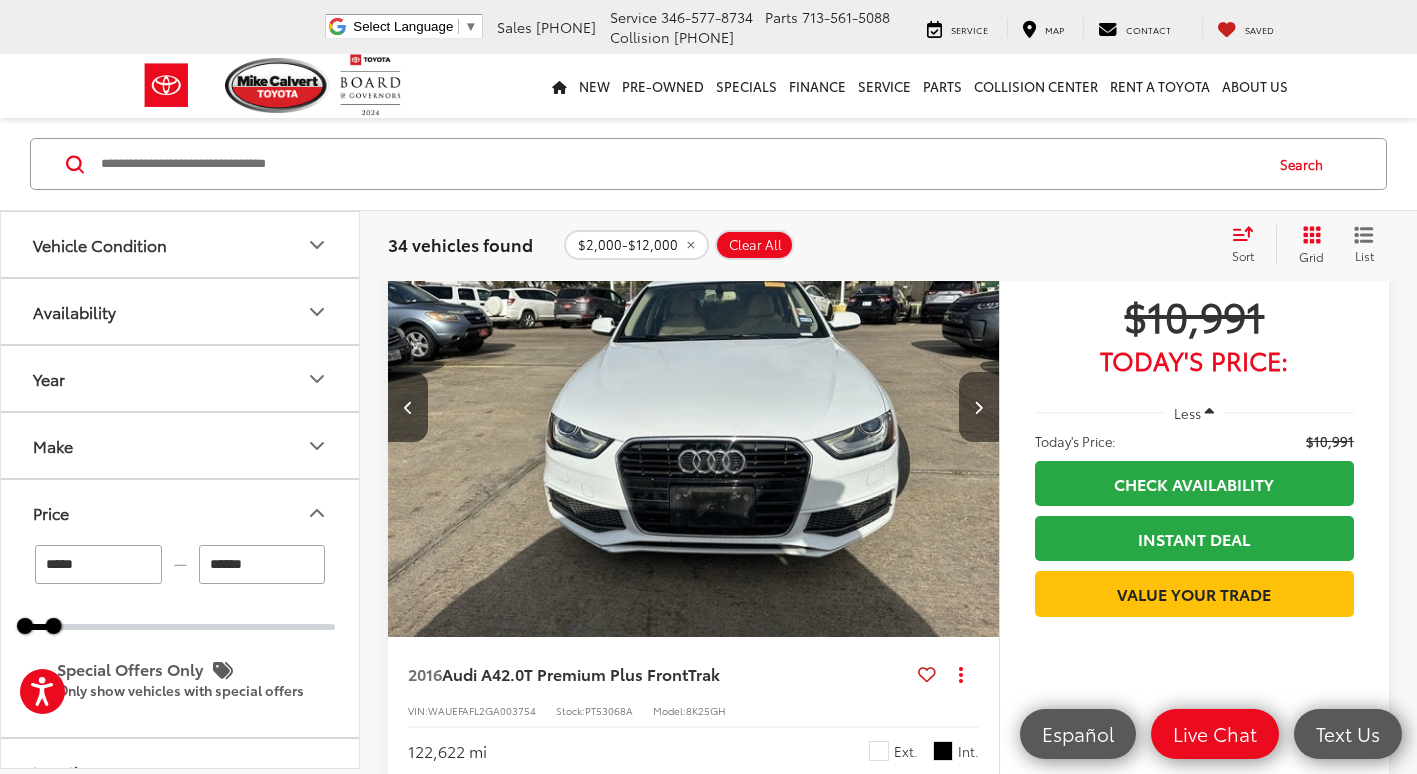 click at bounding box center [978, 407] 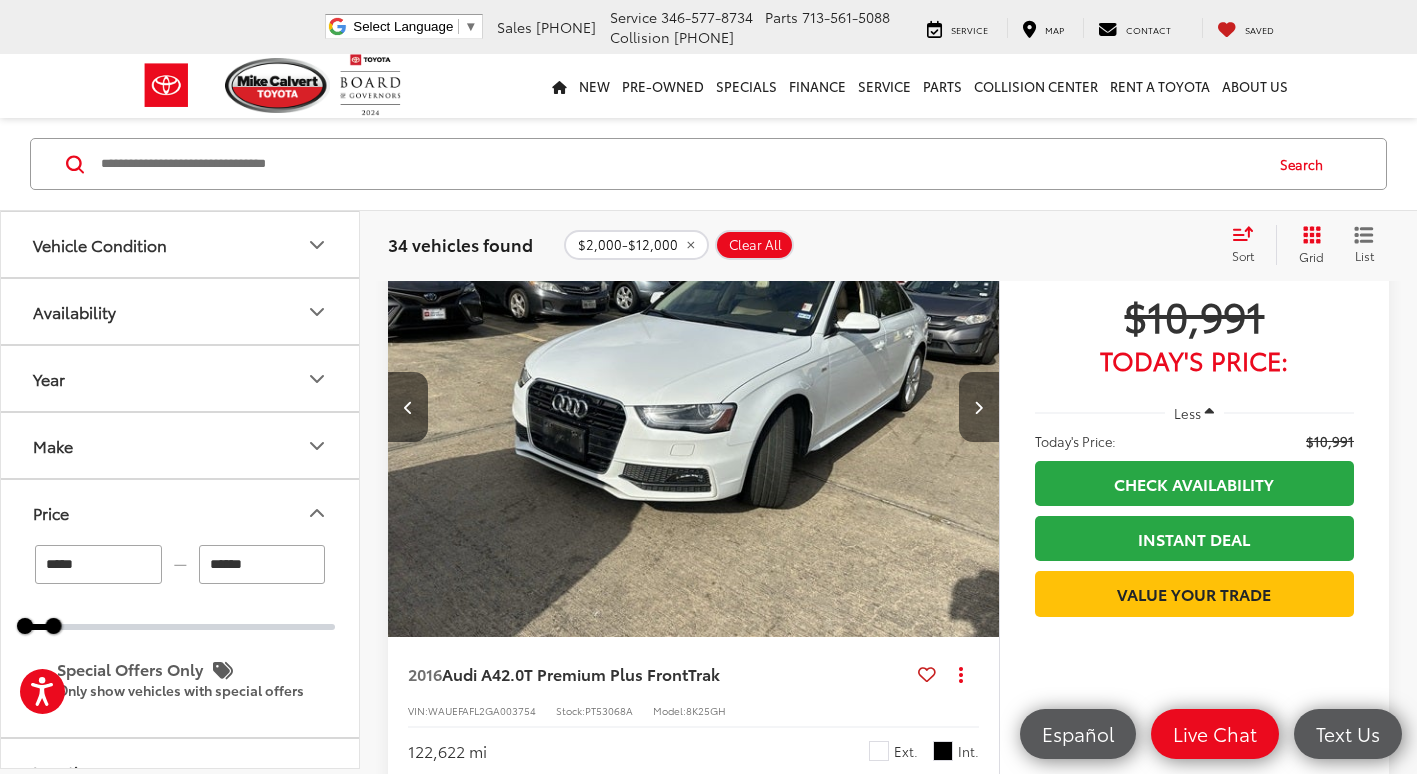click at bounding box center (978, 407) 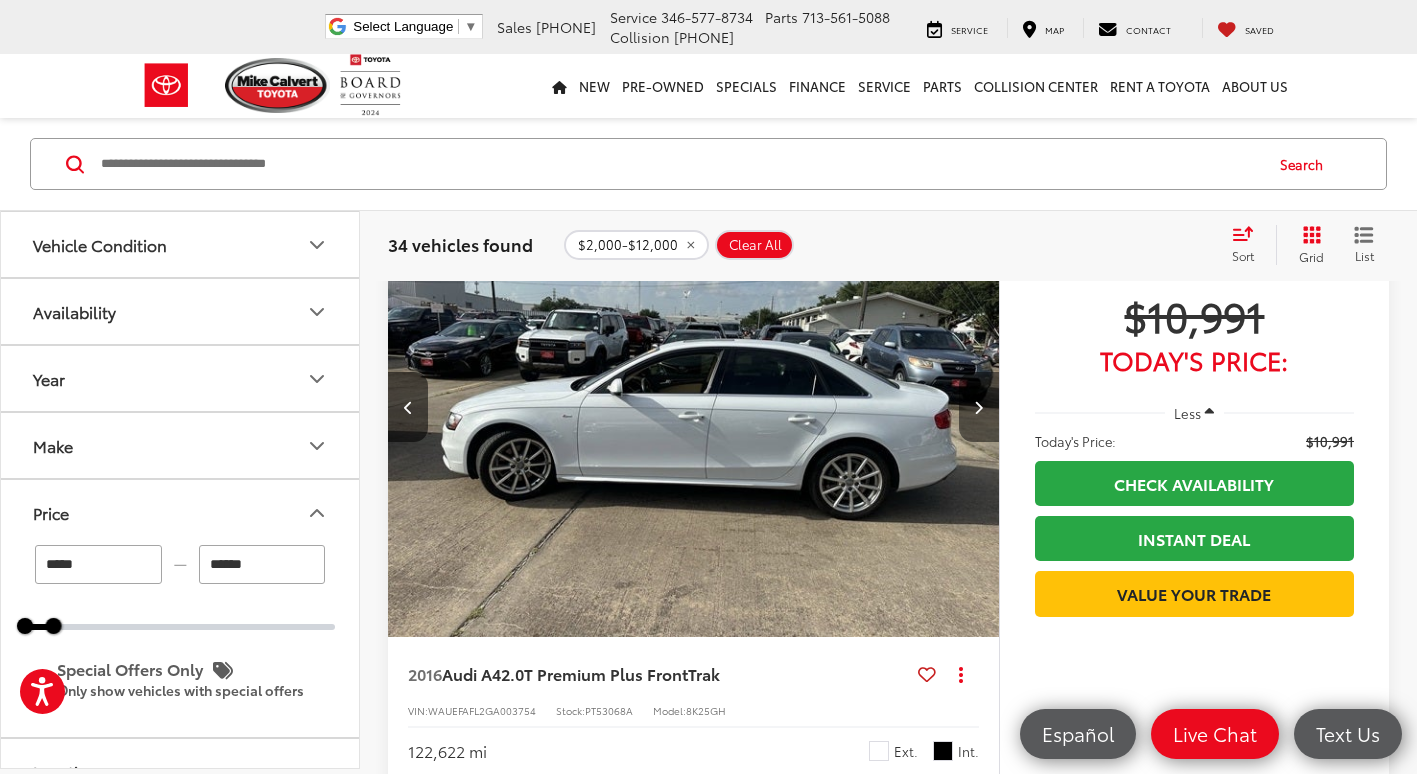 click at bounding box center [978, 407] 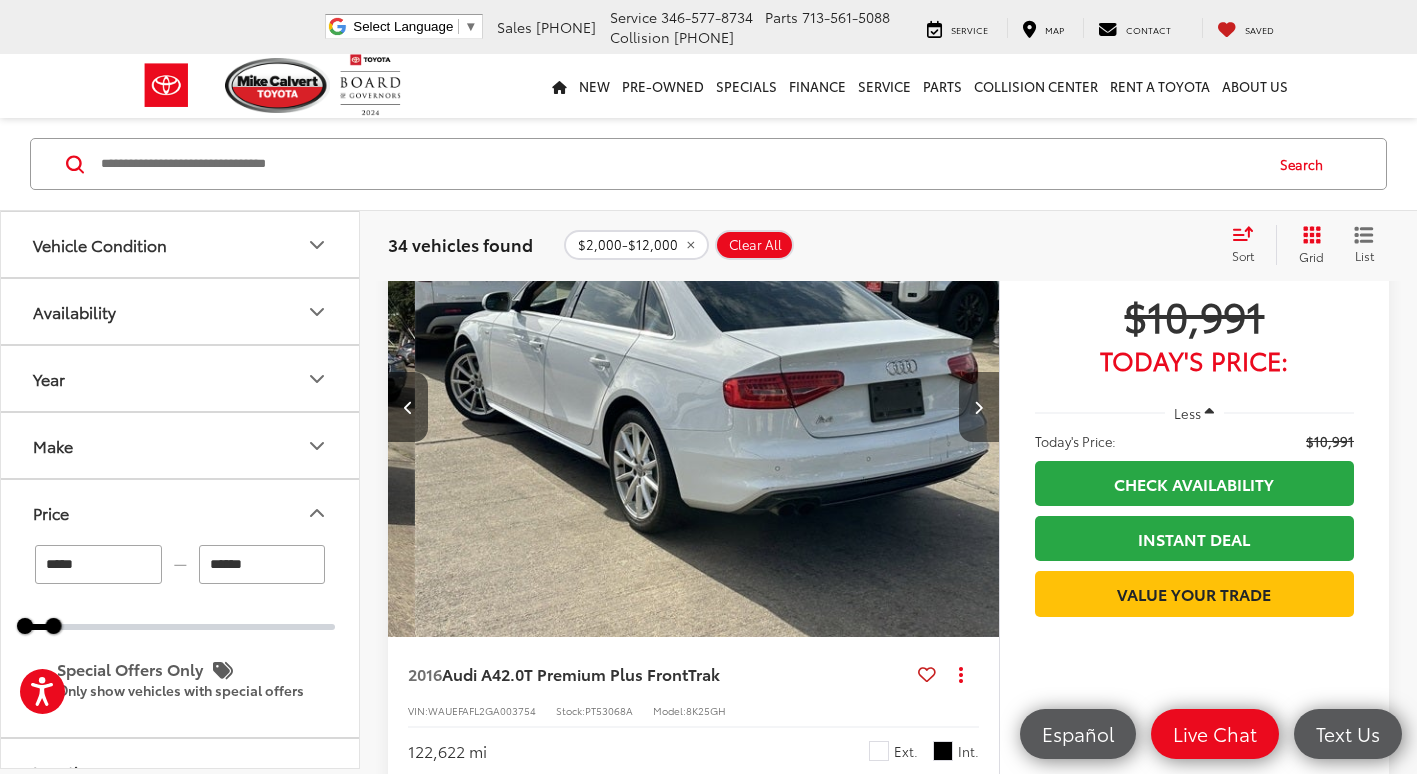 scroll, scrollTop: 0, scrollLeft: 2456, axis: horizontal 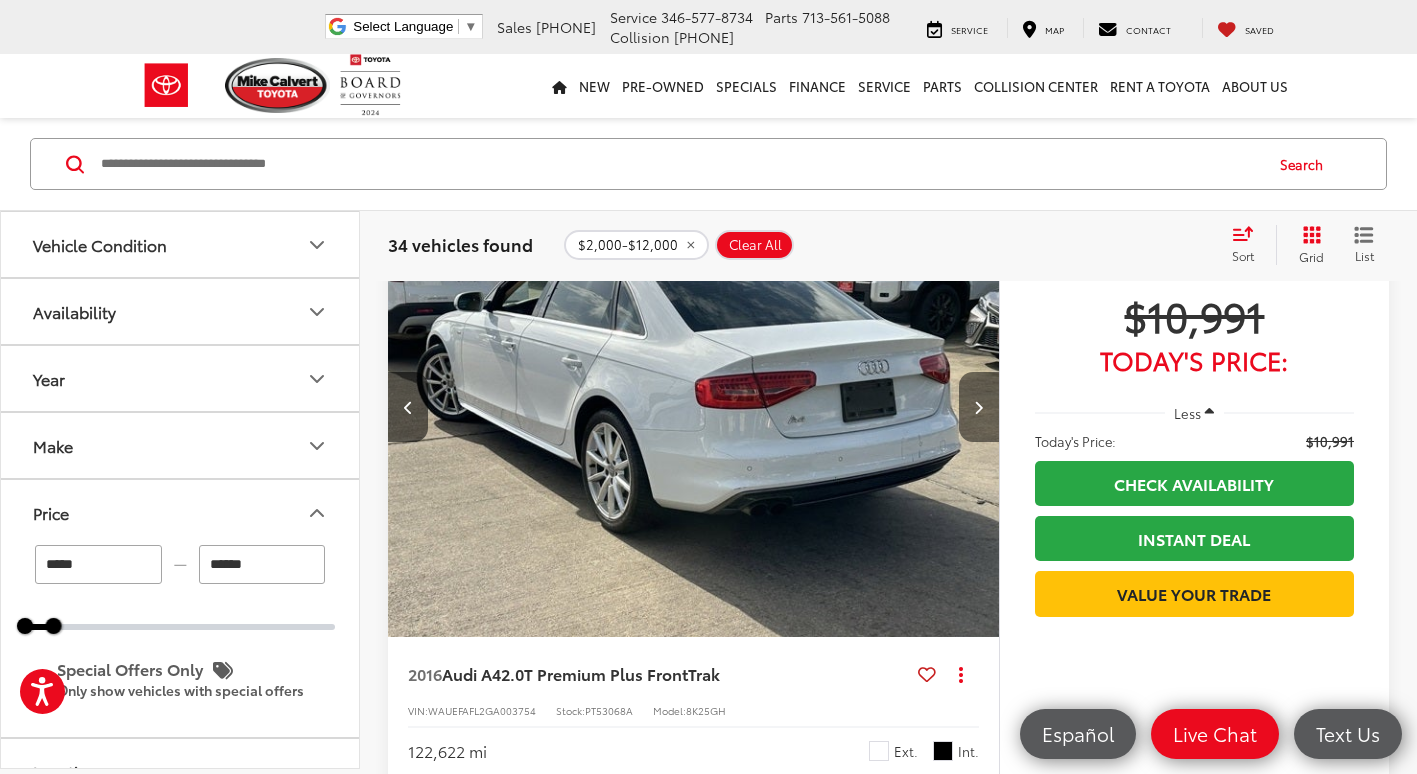 click at bounding box center (978, 407) 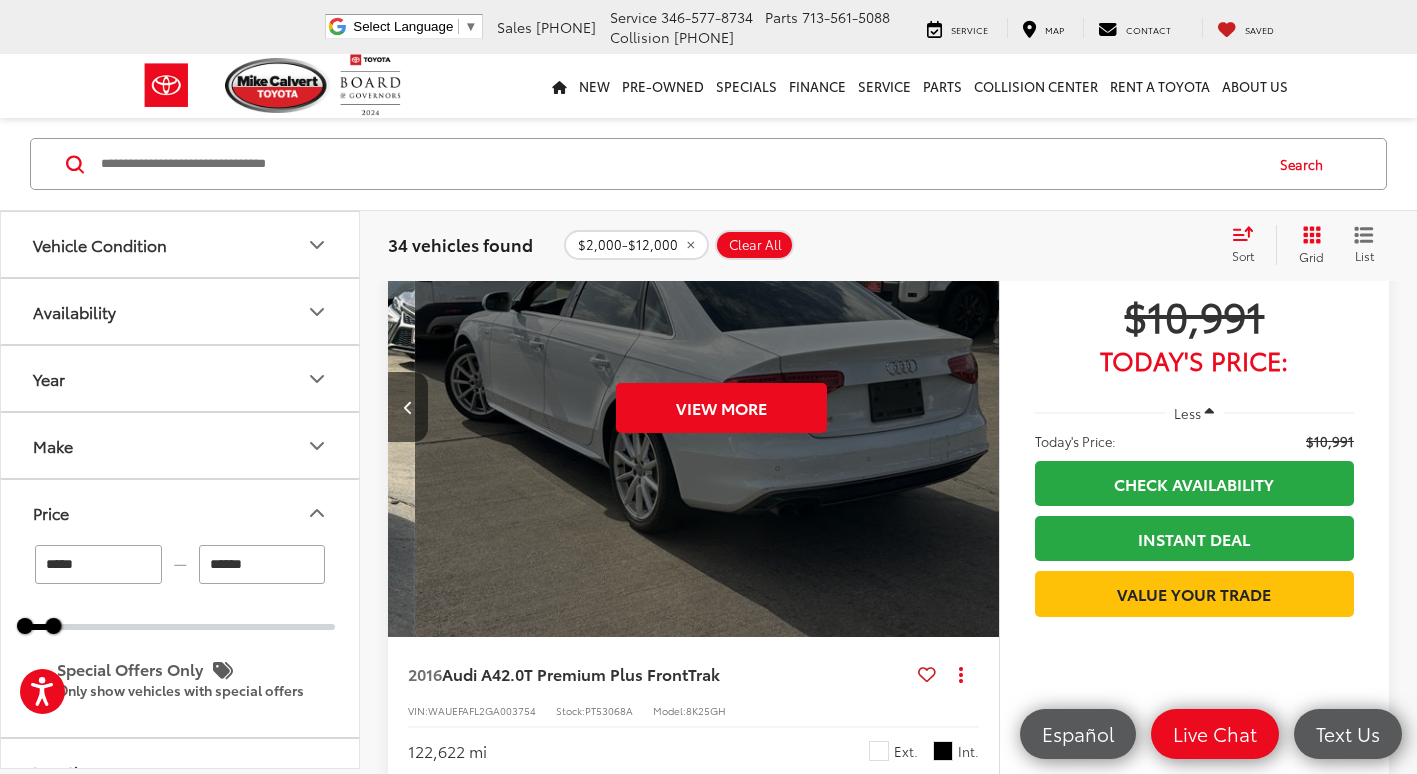scroll, scrollTop: 0, scrollLeft: 3070, axis: horizontal 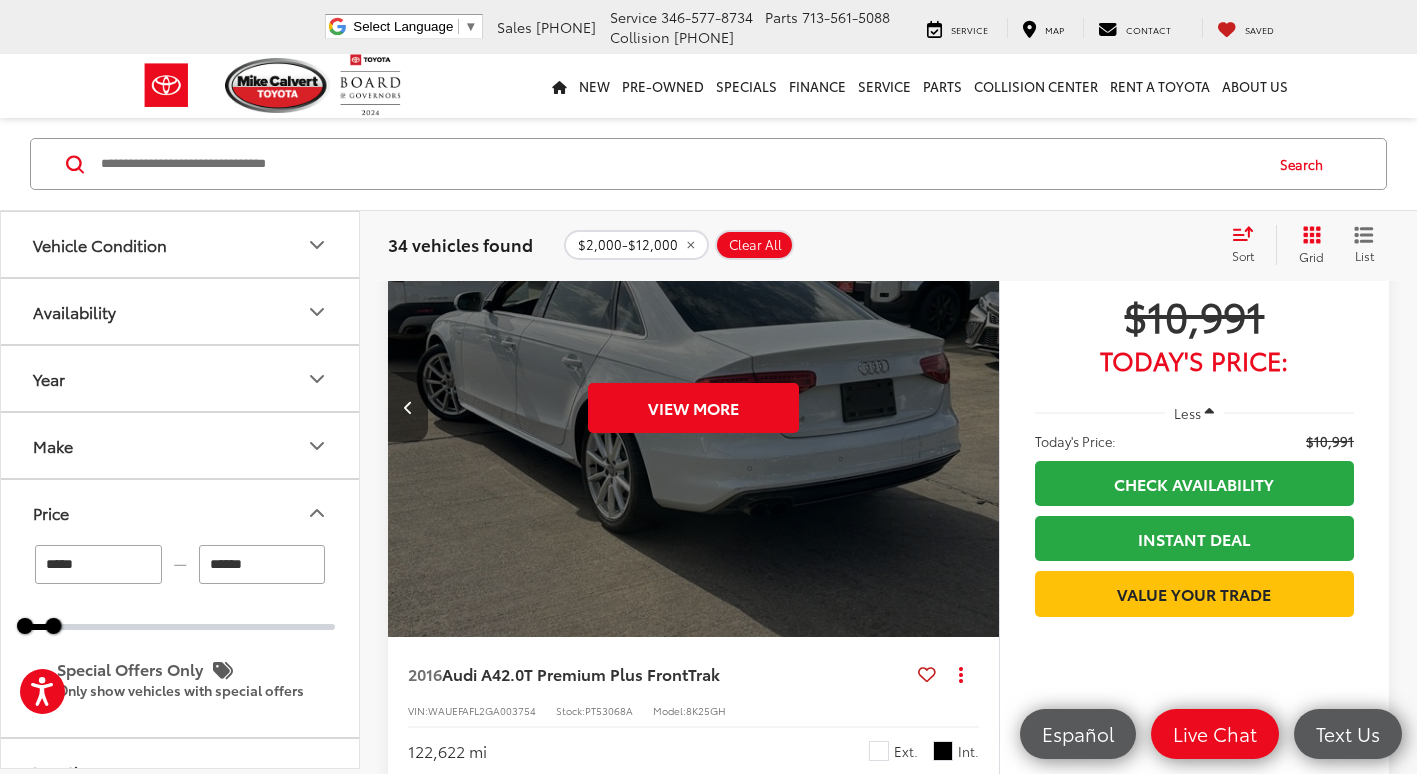 click at bounding box center [408, 407] 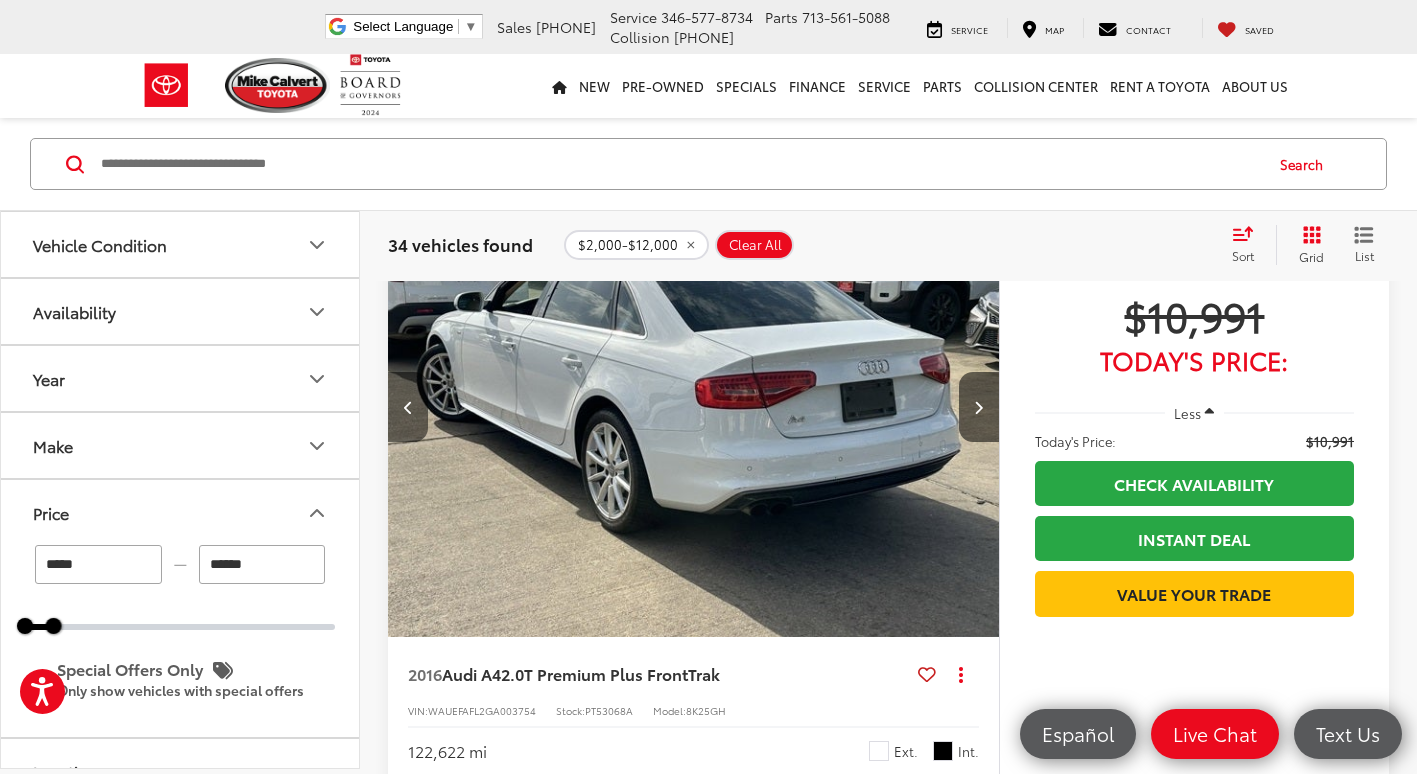 click at bounding box center [408, 407] 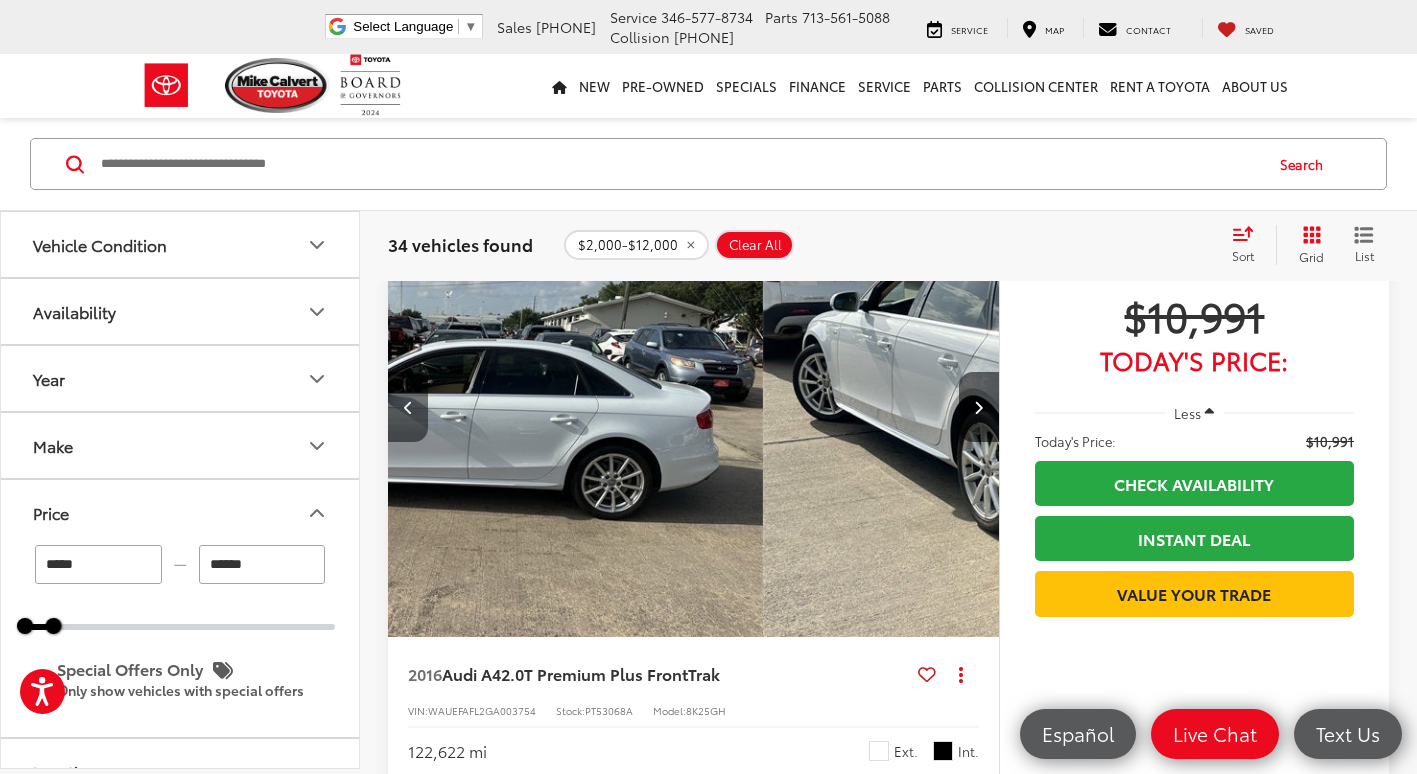 scroll, scrollTop: 0, scrollLeft: 1842, axis: horizontal 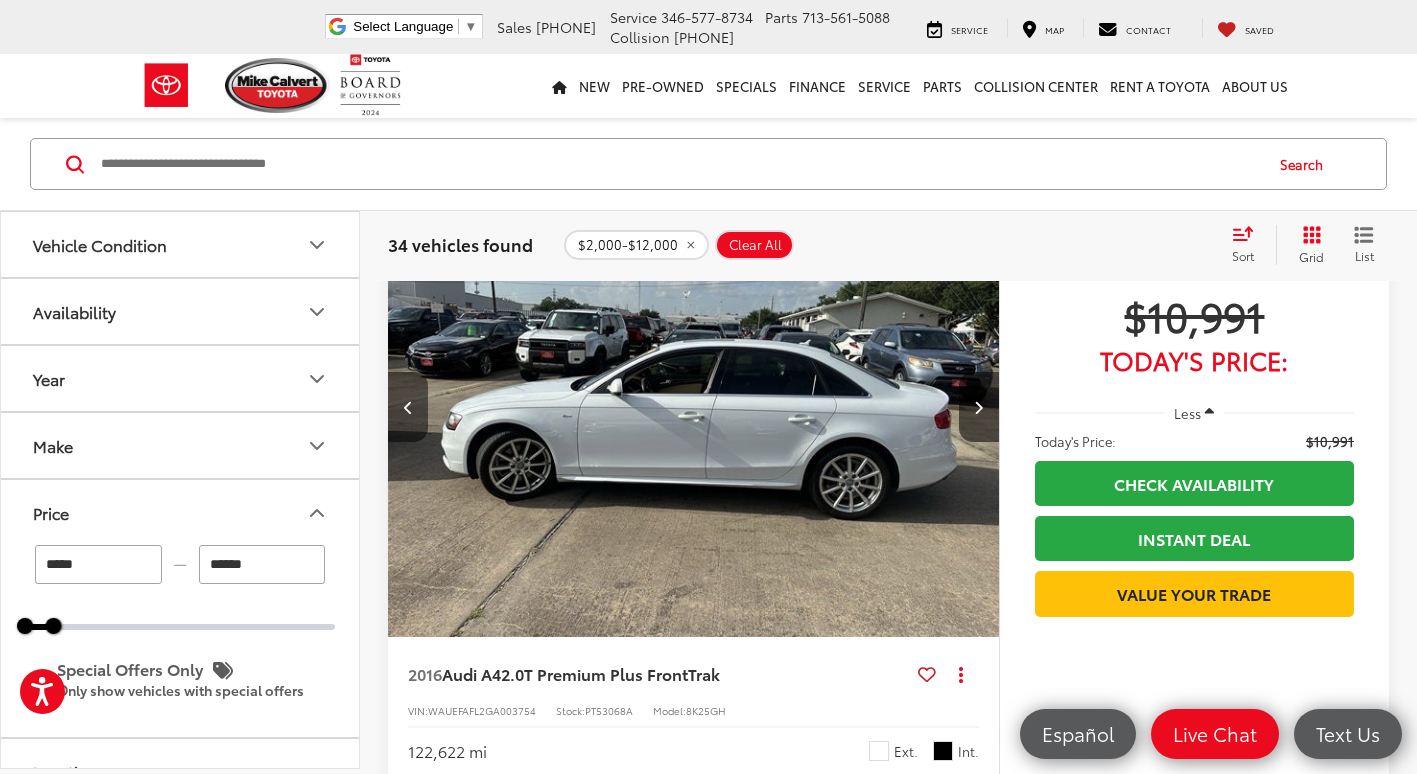 click at bounding box center [408, 407] 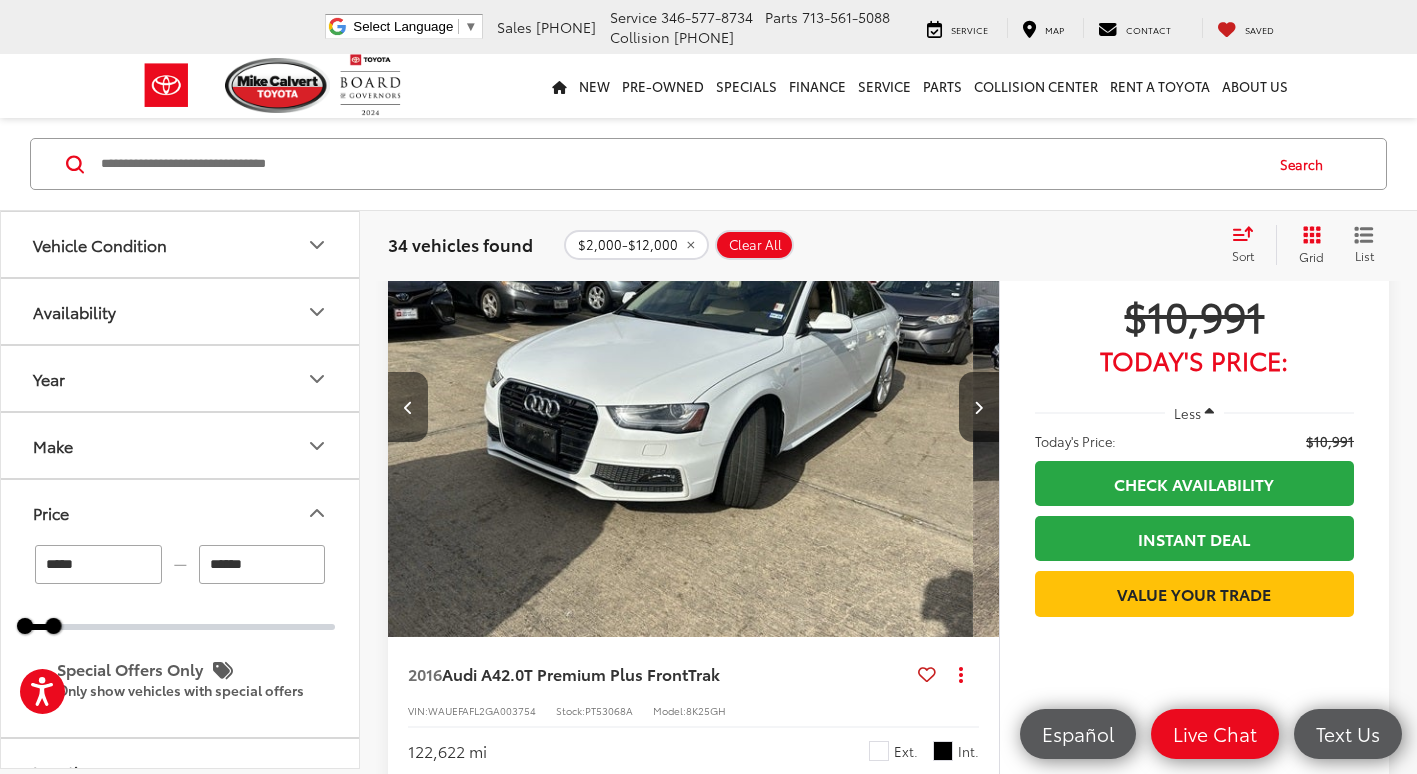 scroll, scrollTop: 0, scrollLeft: 1228, axis: horizontal 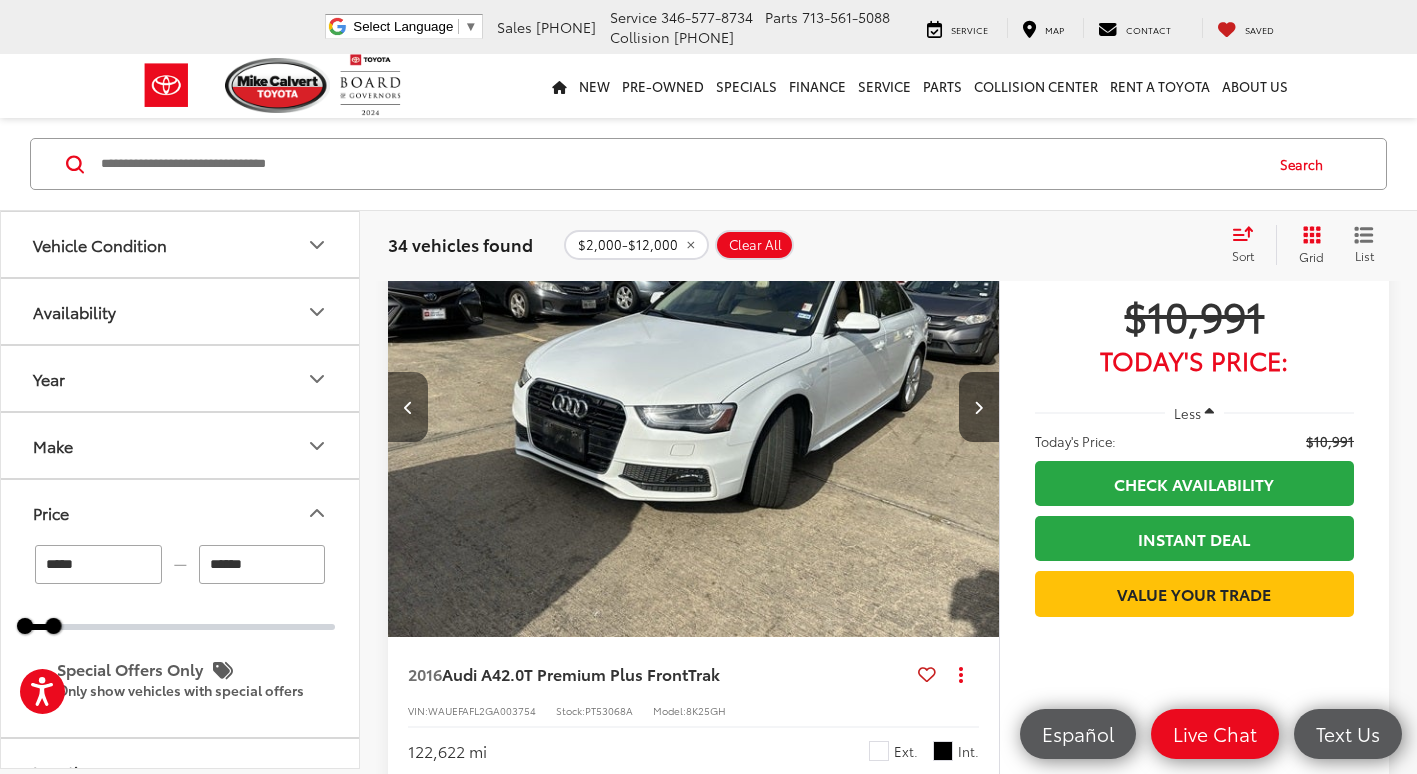 click at bounding box center (408, 407) 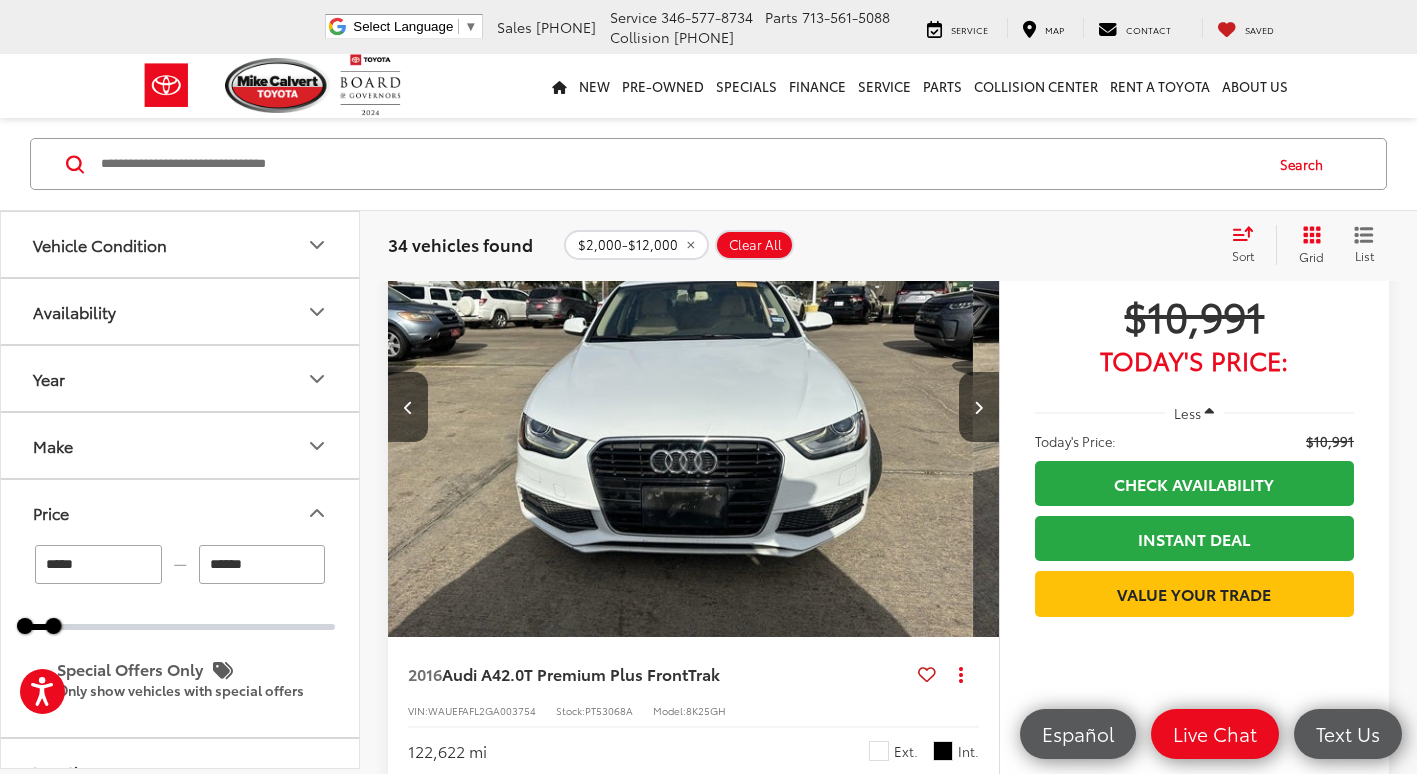 scroll, scrollTop: 0, scrollLeft: 614, axis: horizontal 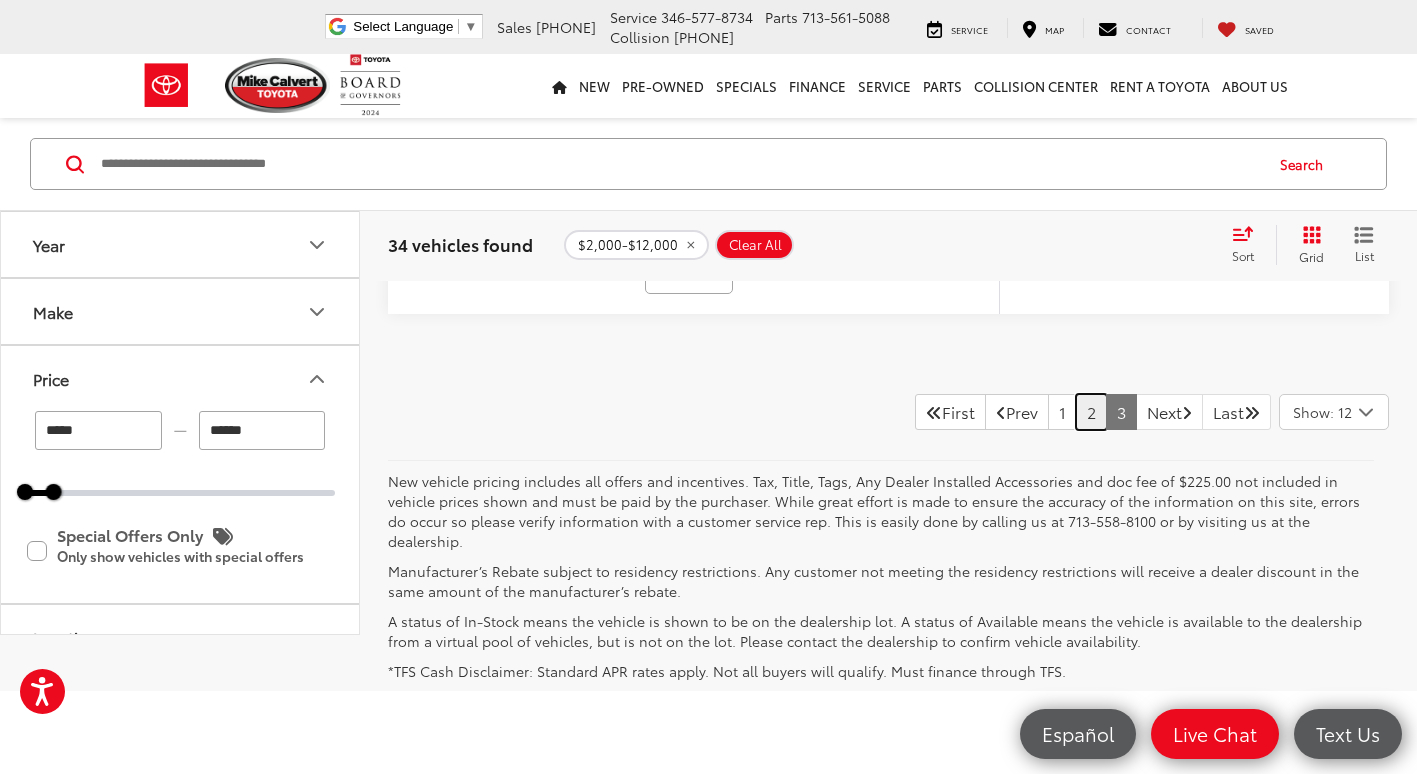 click on "2" at bounding box center (1091, 412) 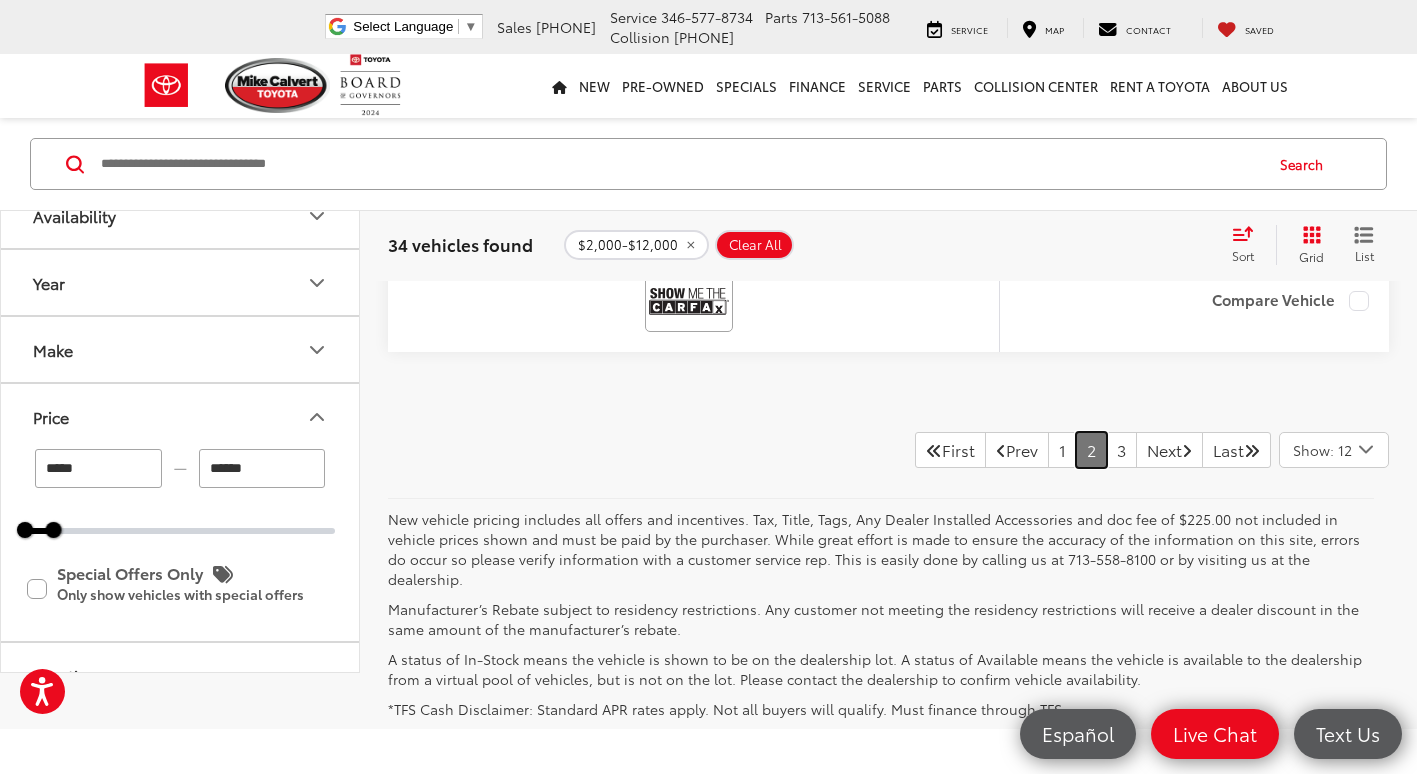 scroll, scrollTop: 9077, scrollLeft: 0, axis: vertical 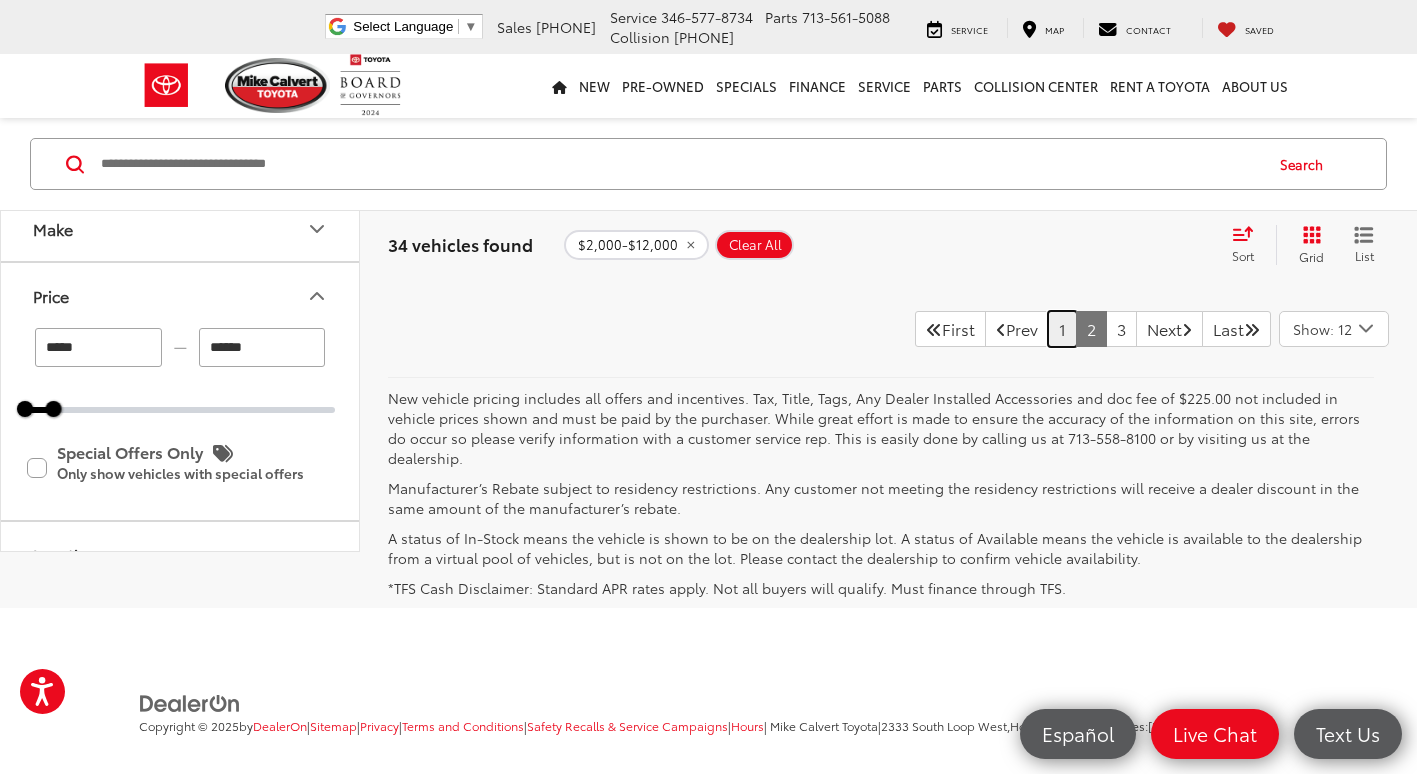click on "1" at bounding box center (1062, 329) 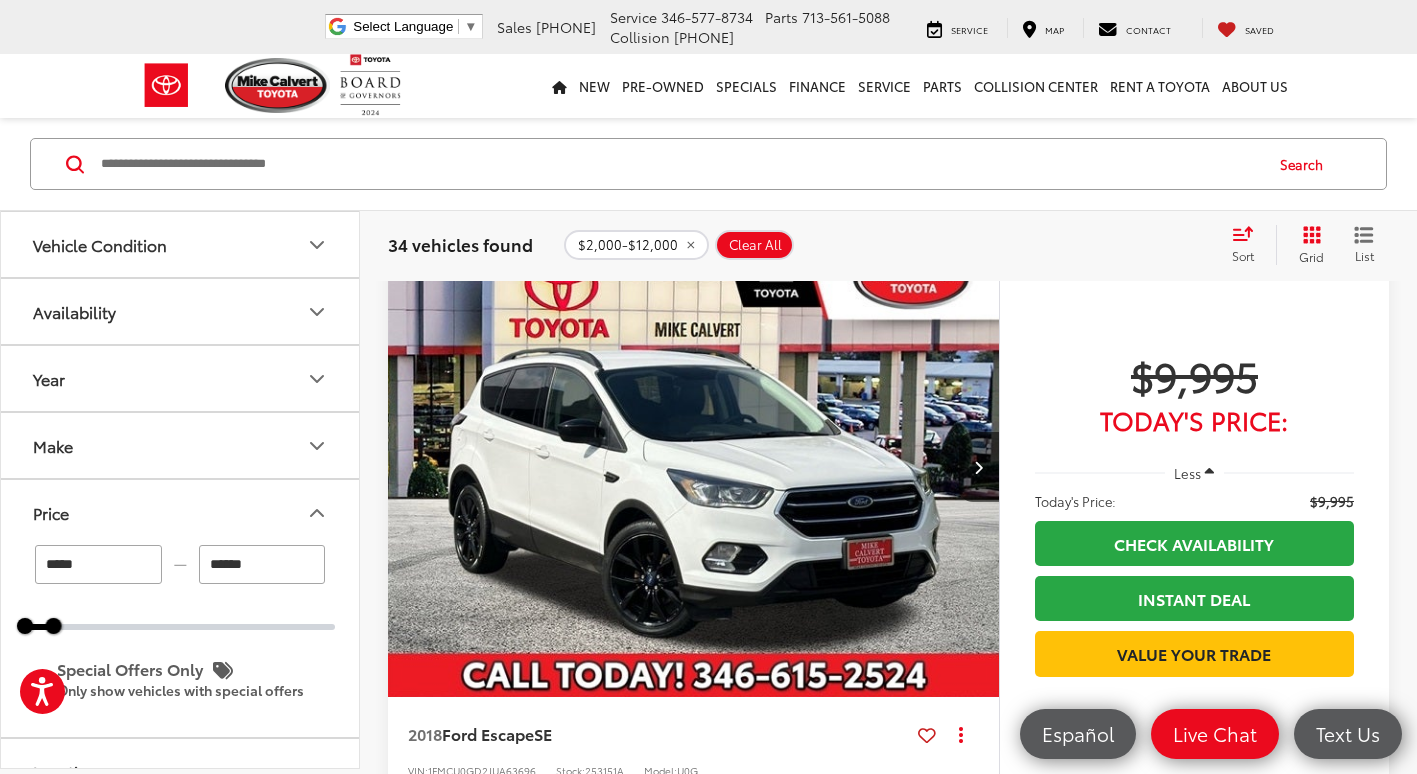 scroll, scrollTop: 1100, scrollLeft: 0, axis: vertical 